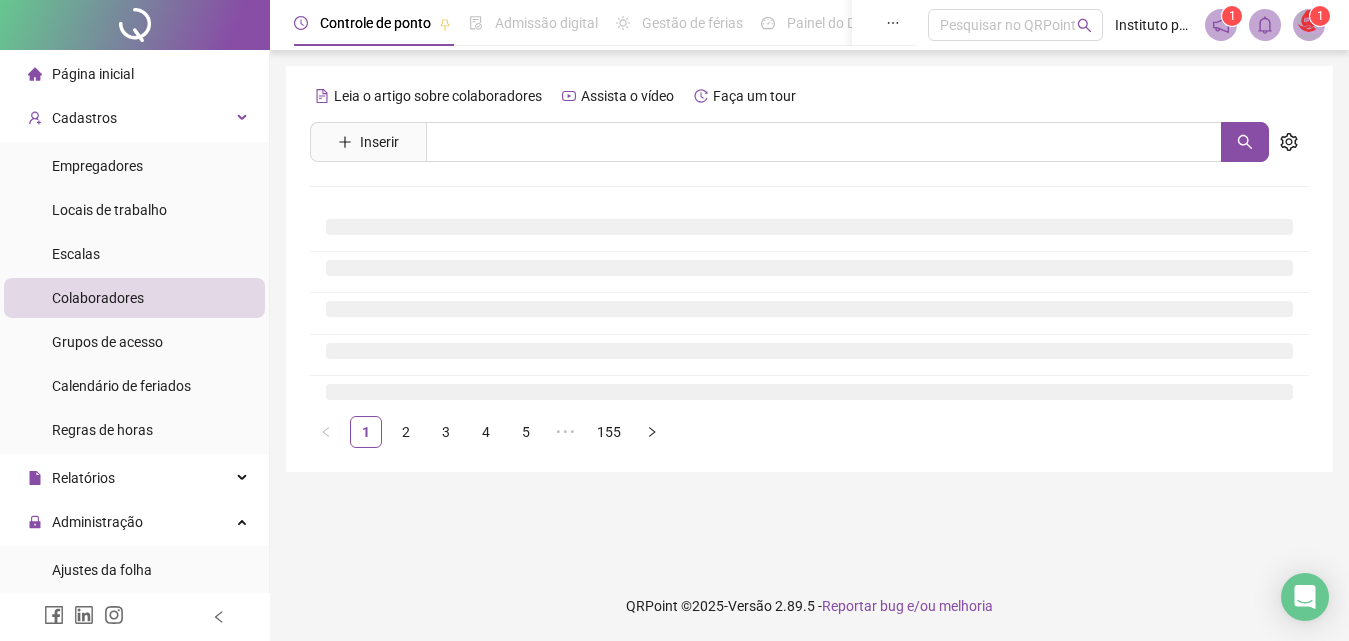 scroll, scrollTop: 0, scrollLeft: 0, axis: both 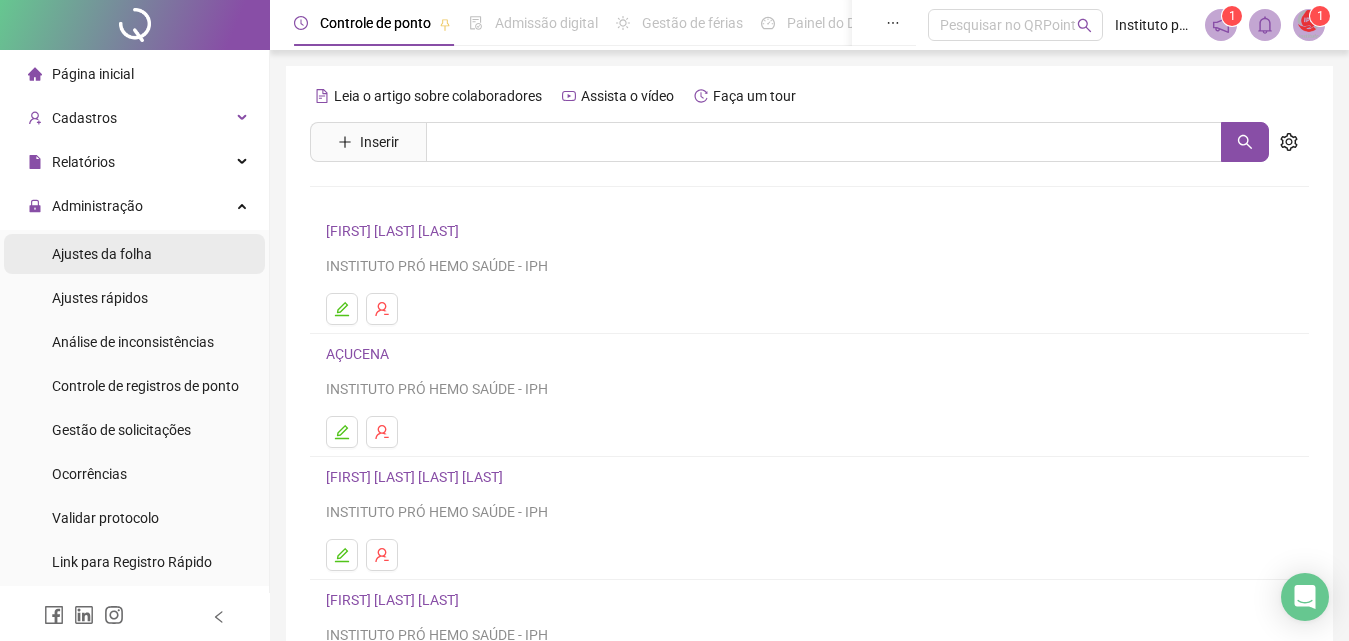 click on "Ajustes da folha" at bounding box center (134, 254) 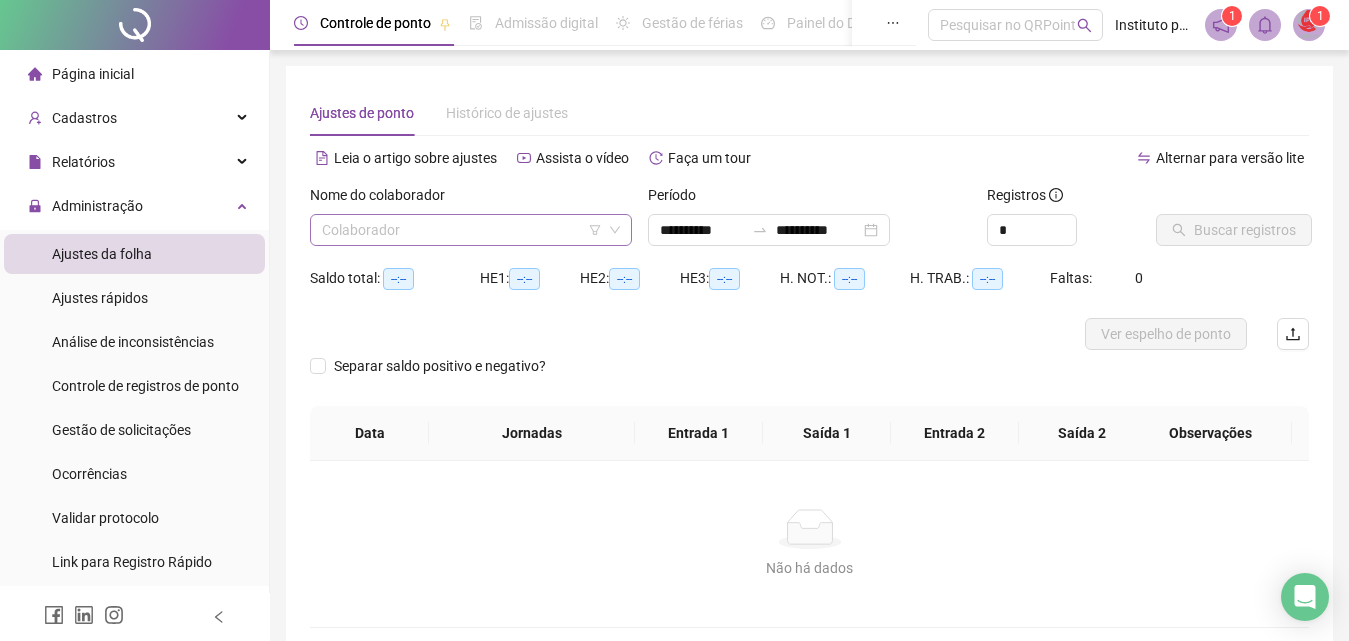 click at bounding box center [462, 230] 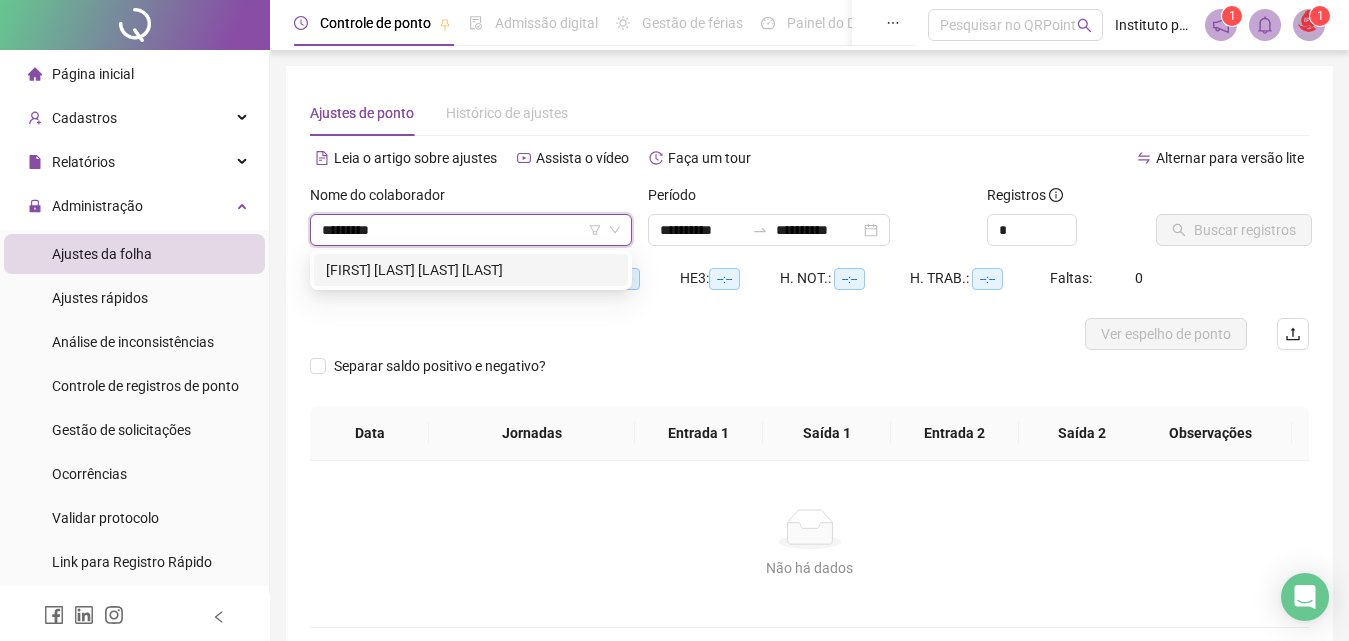 type on "**********" 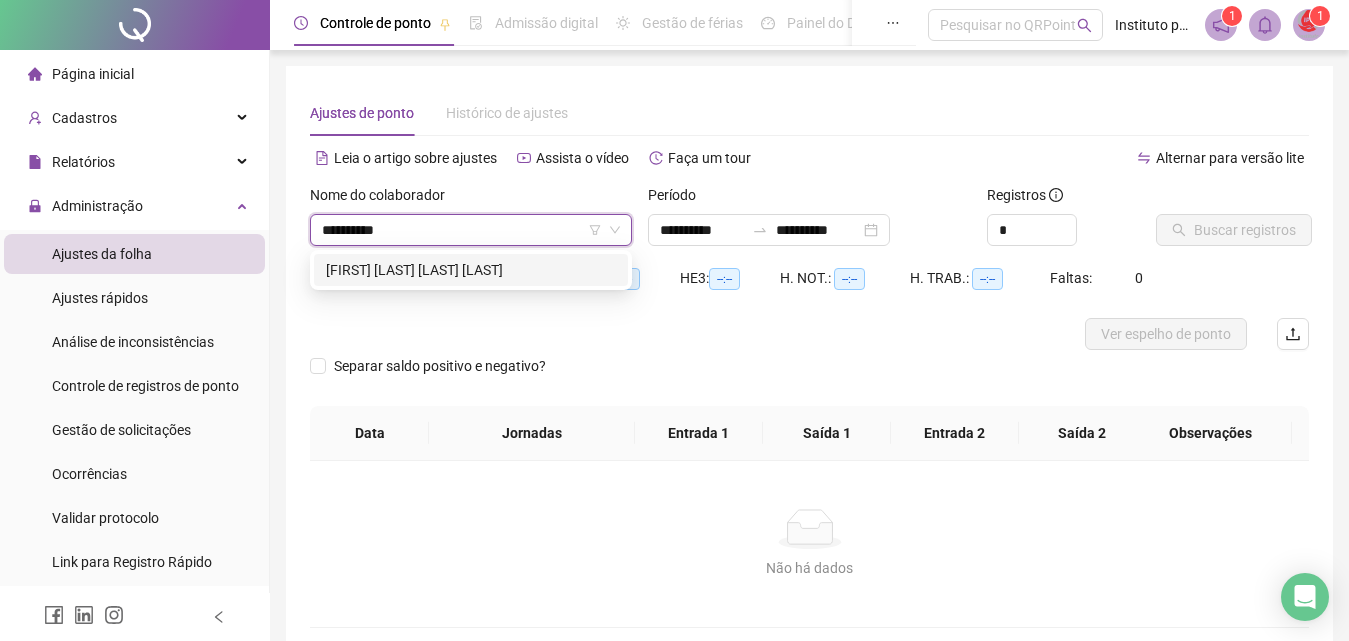 click on "[FIRST] [LAST] [LAST] [LAST]" at bounding box center [471, 270] 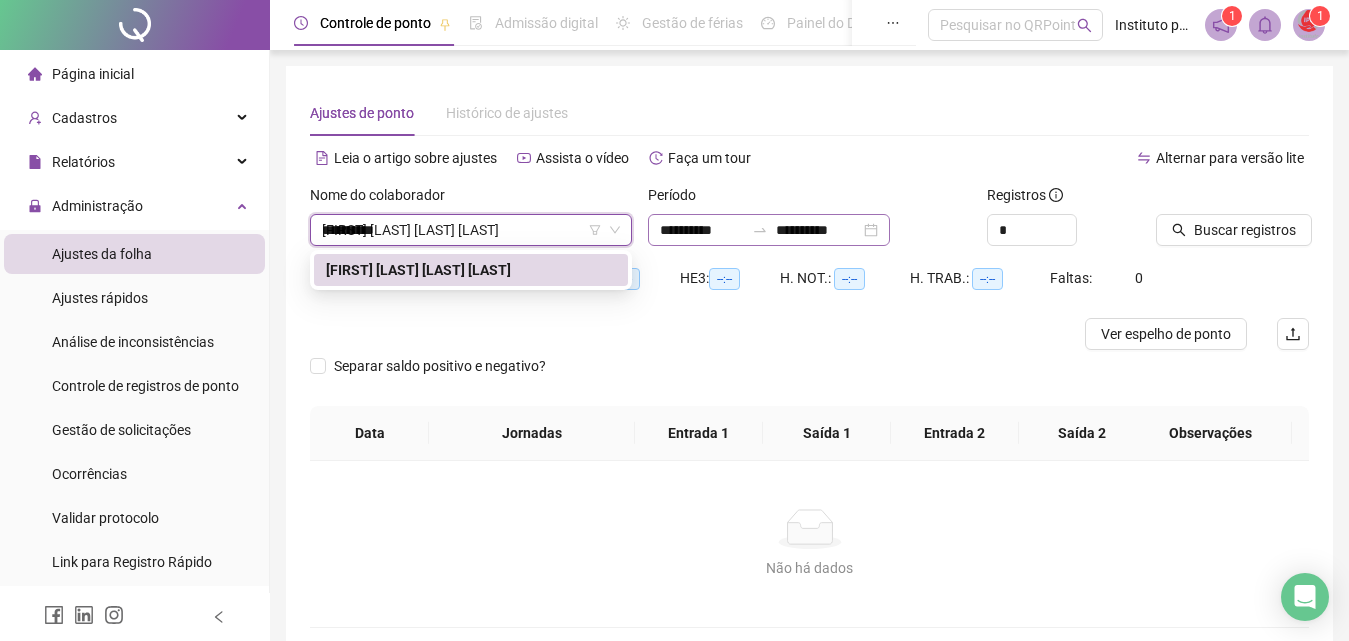 type 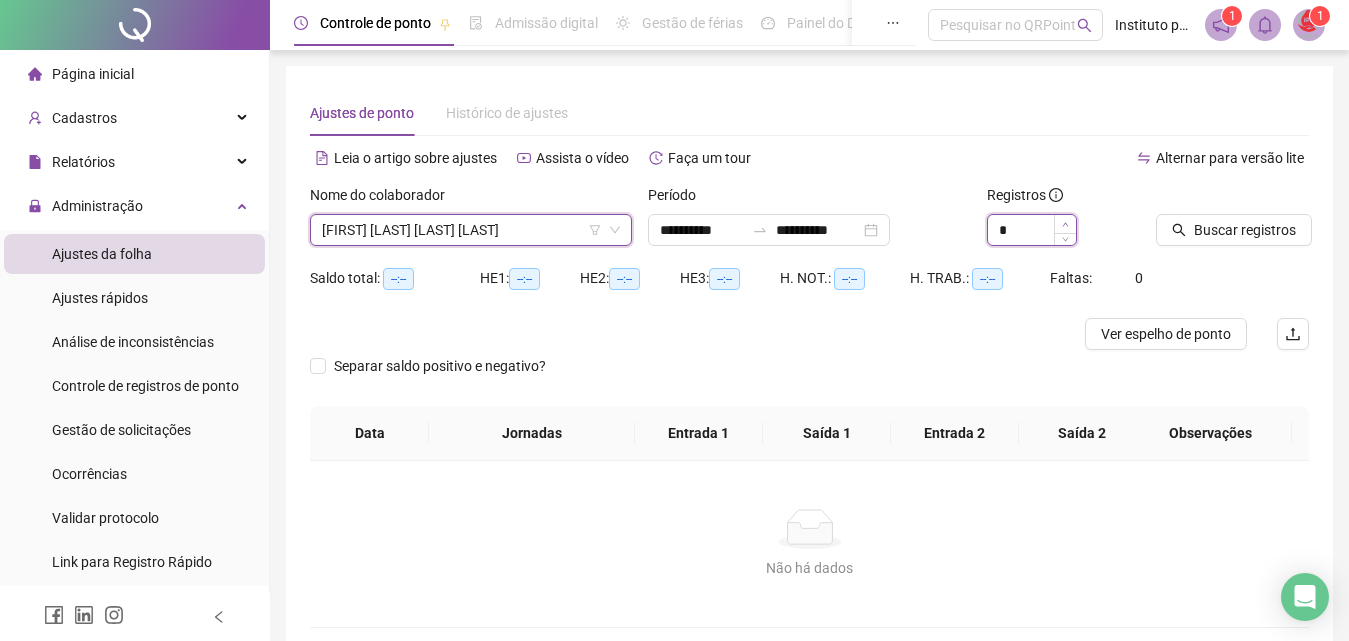 click 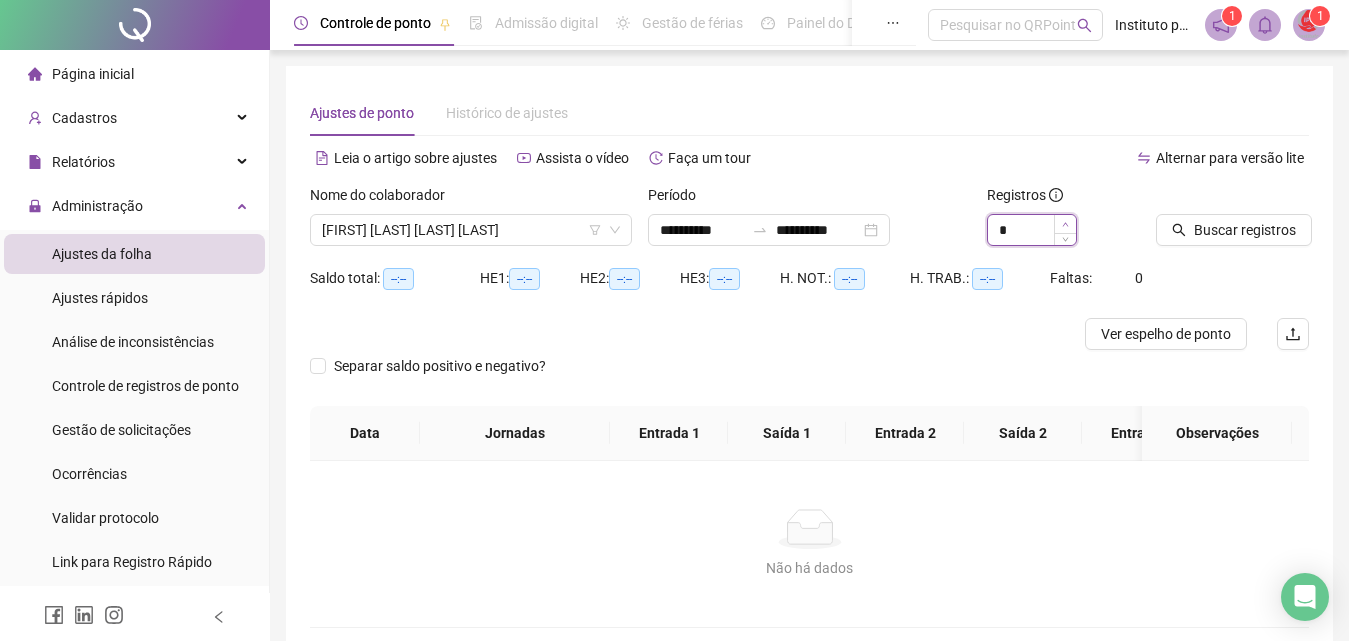 click 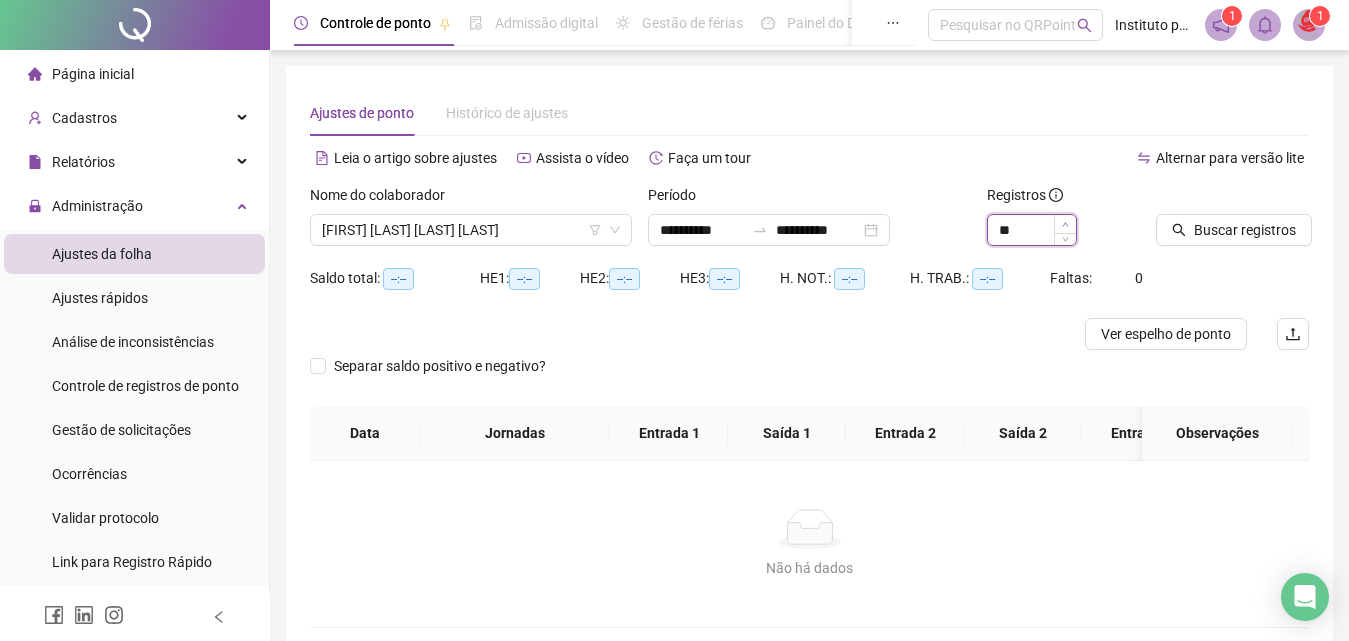 click 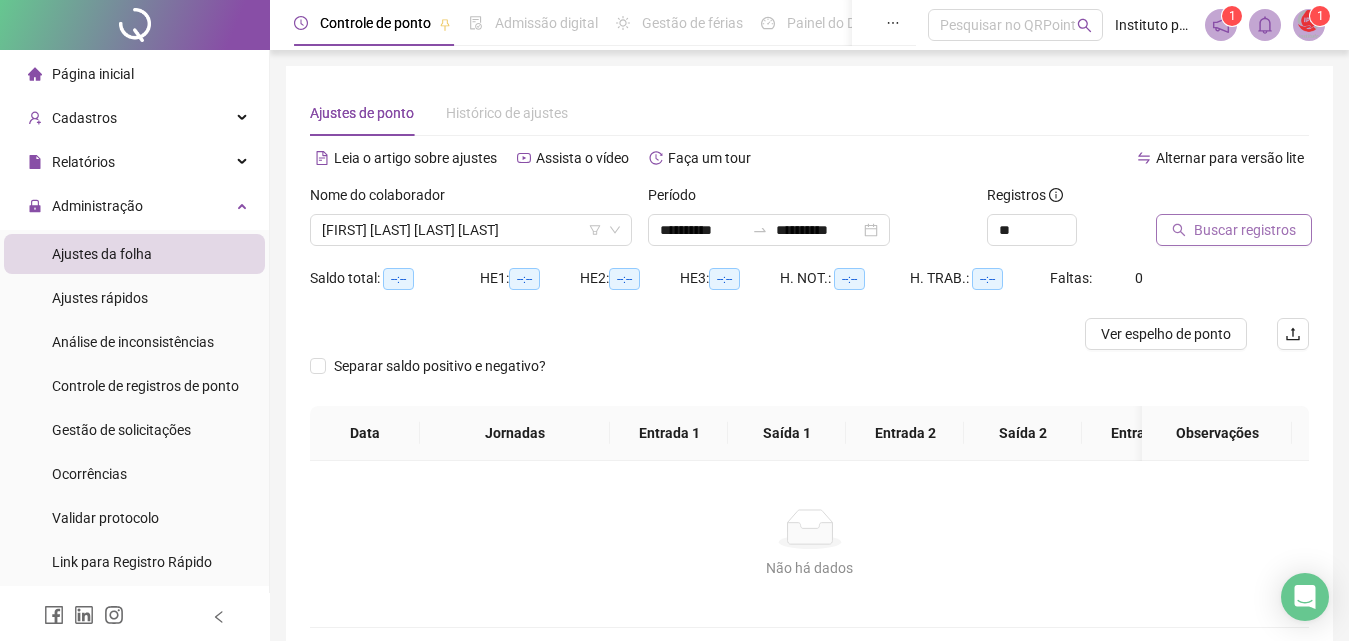 click on "Buscar registros" at bounding box center (1245, 230) 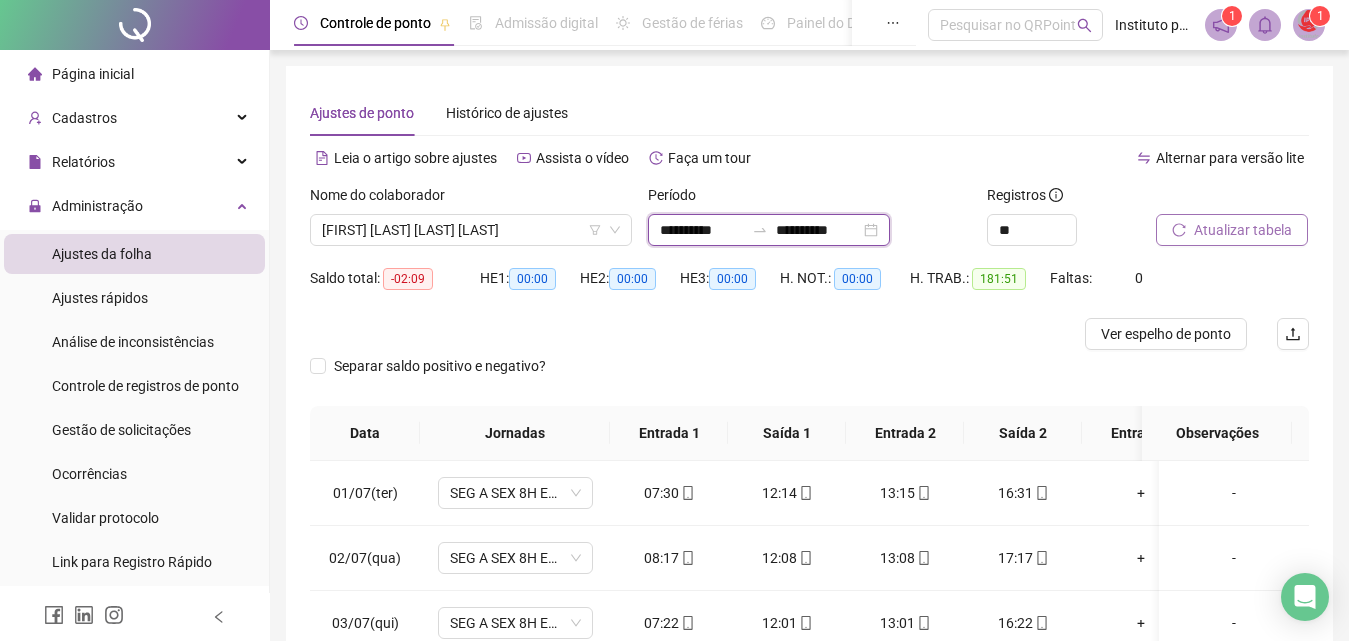 click on "**********" at bounding box center [702, 230] 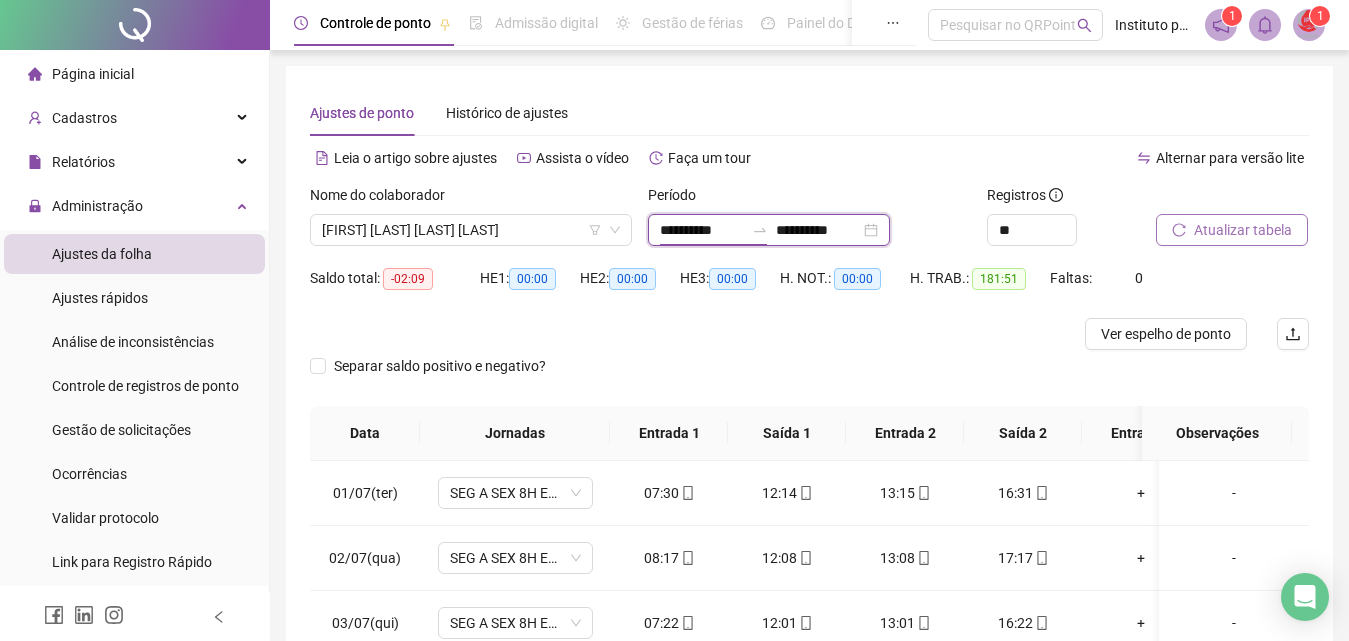 click on "**********" at bounding box center [702, 230] 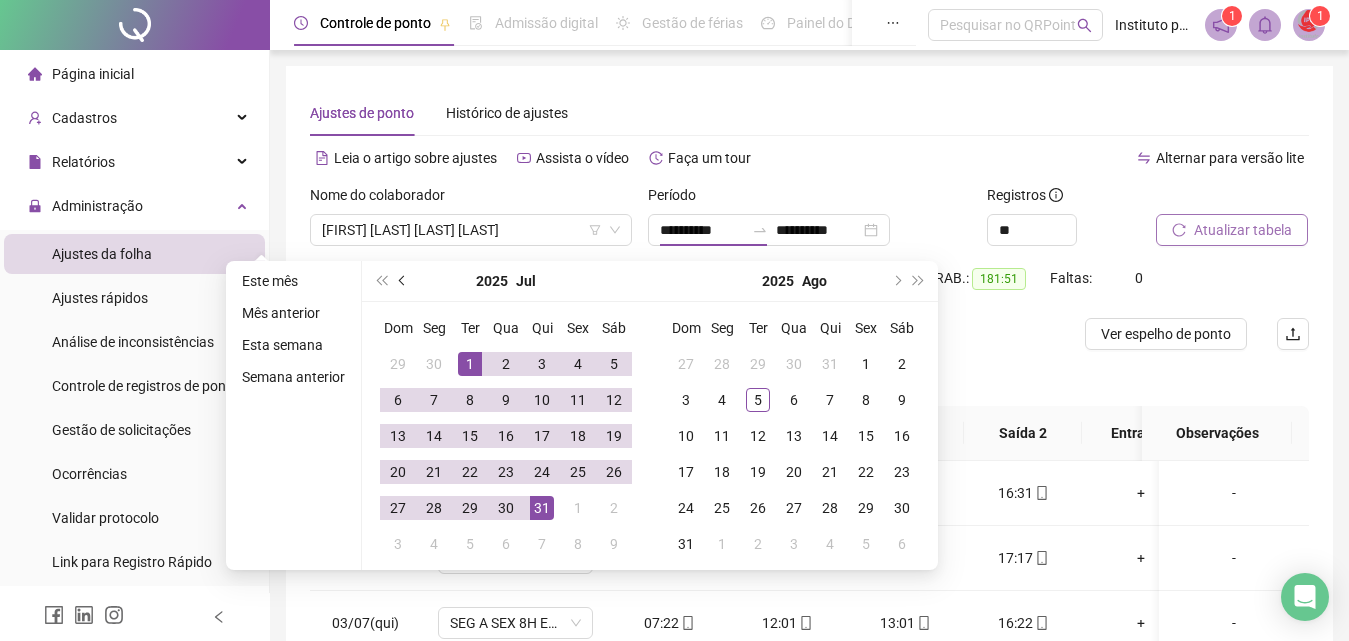 click at bounding box center [403, 281] 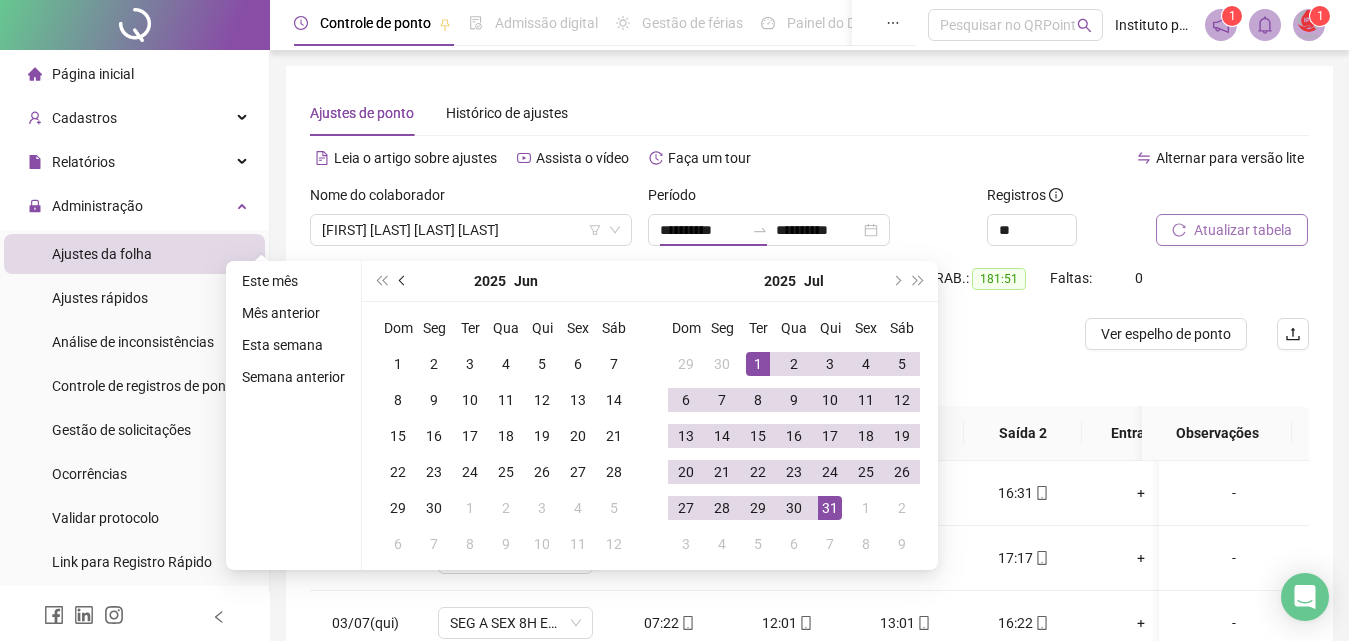 click at bounding box center [403, 281] 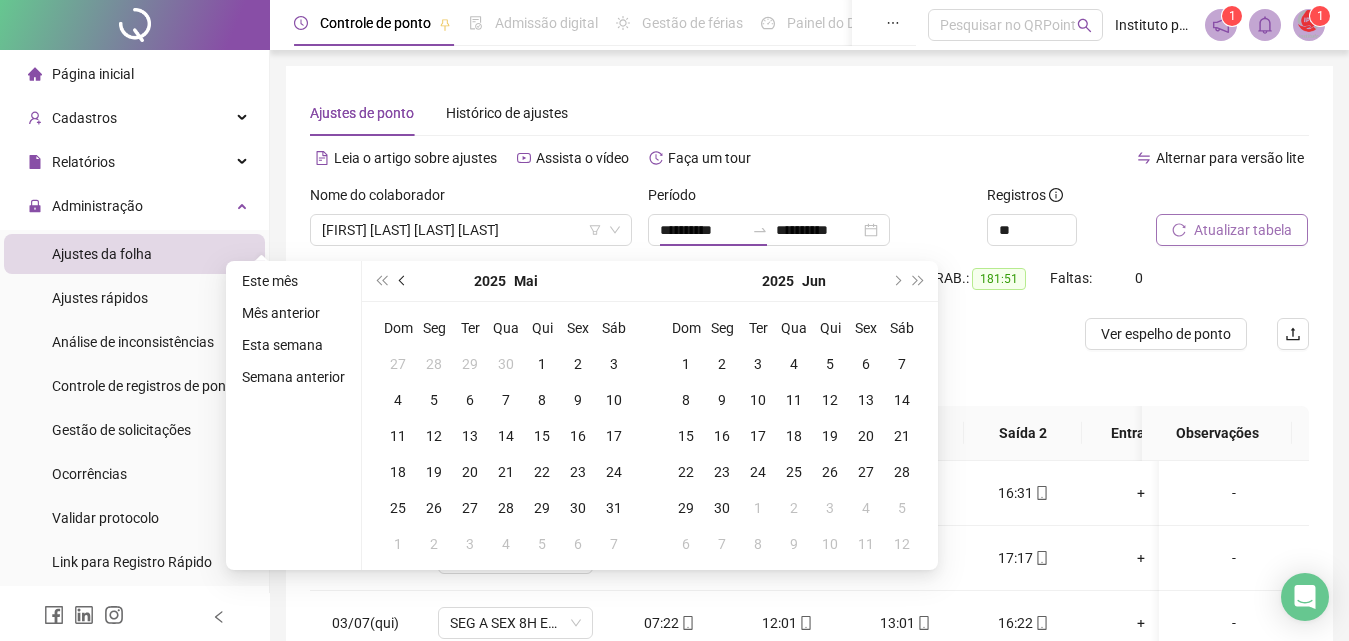 click at bounding box center [403, 281] 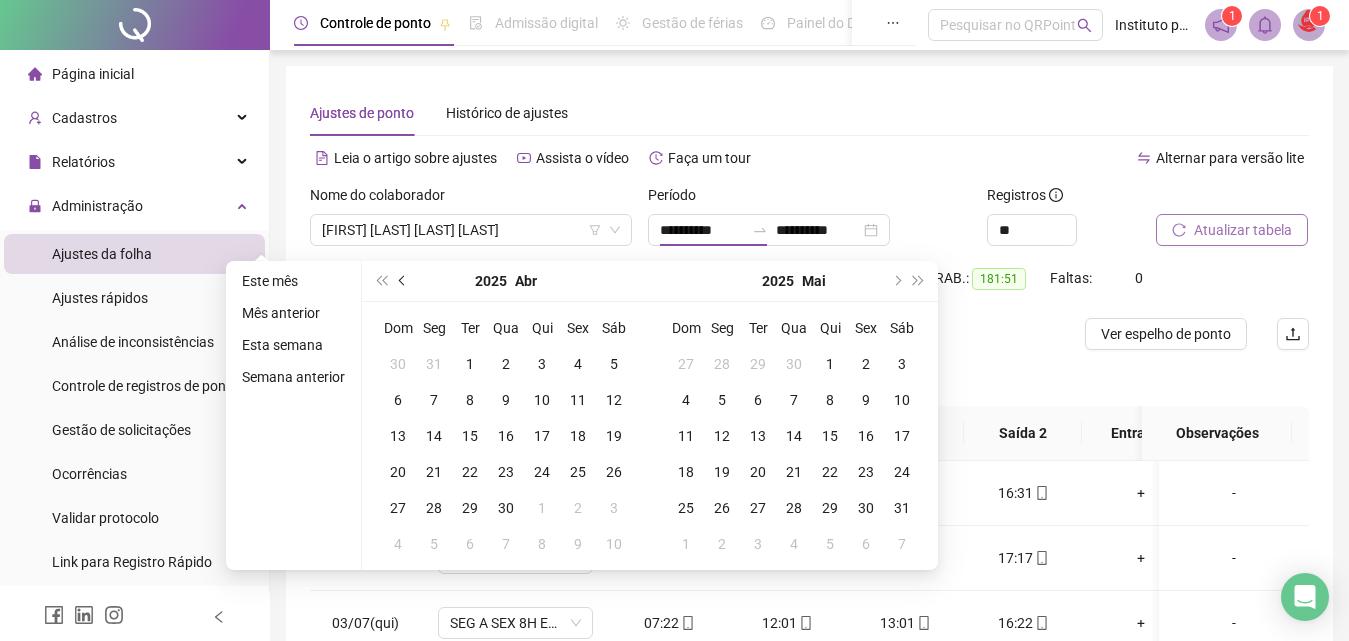 click at bounding box center [403, 281] 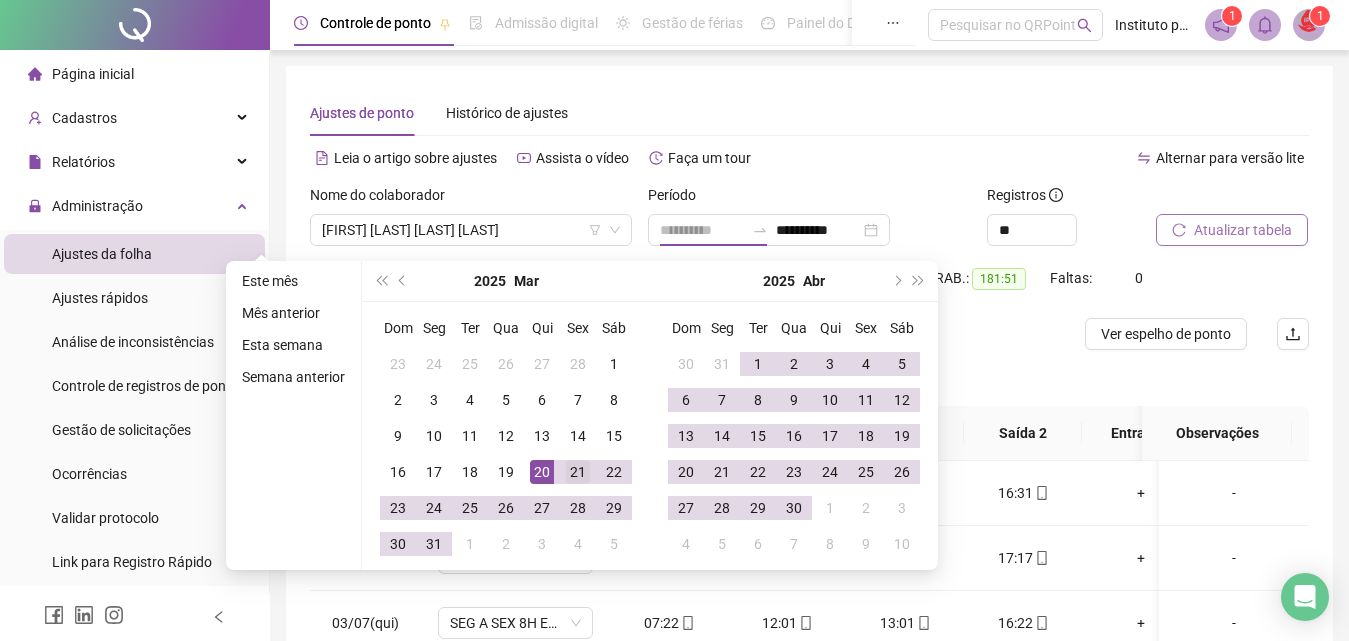 type on "**********" 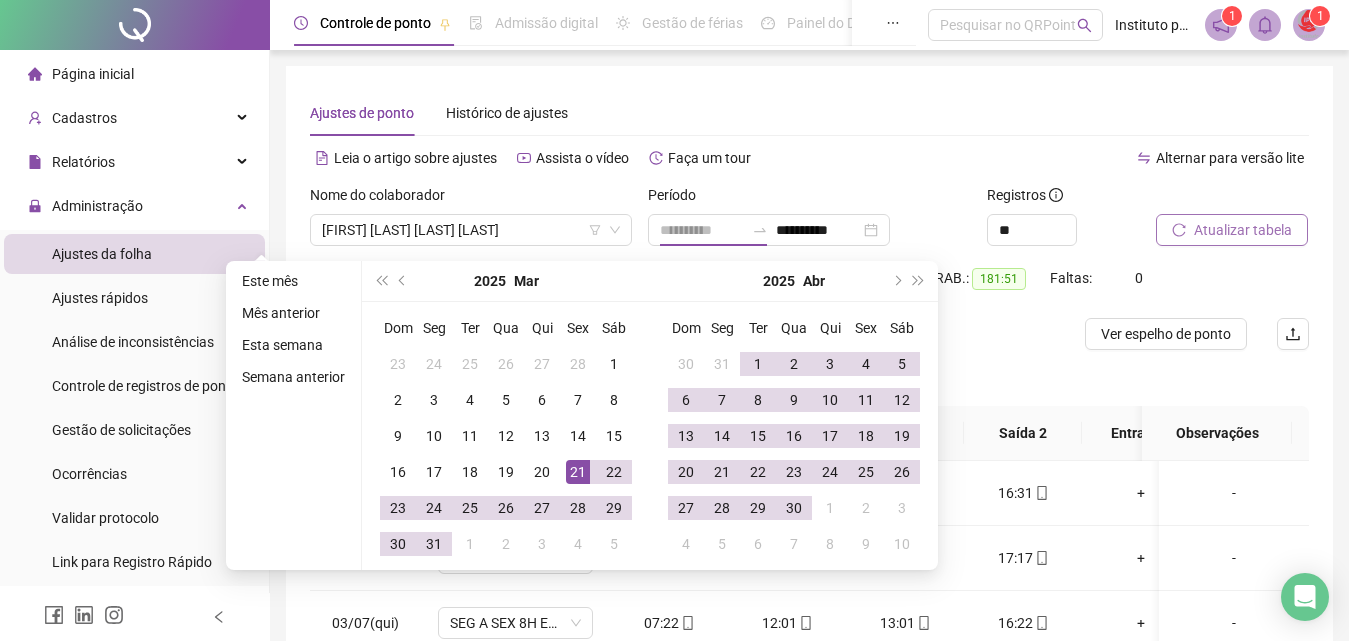 click on "21" at bounding box center (578, 472) 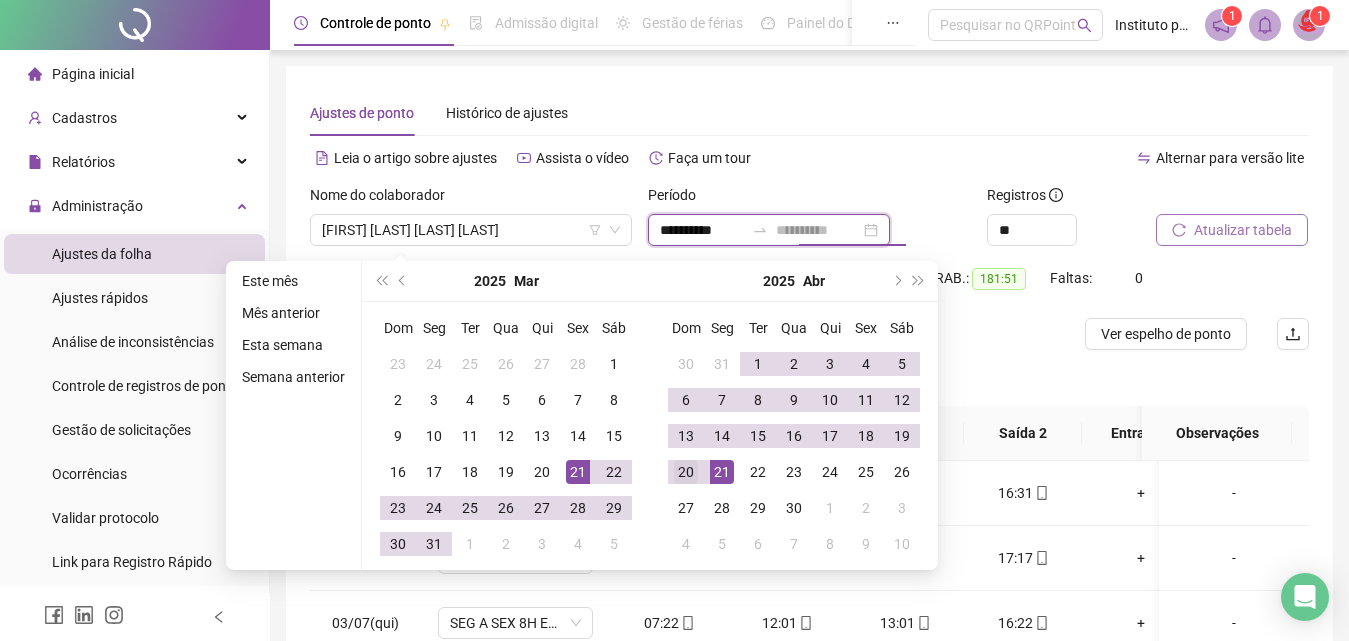 type on "**********" 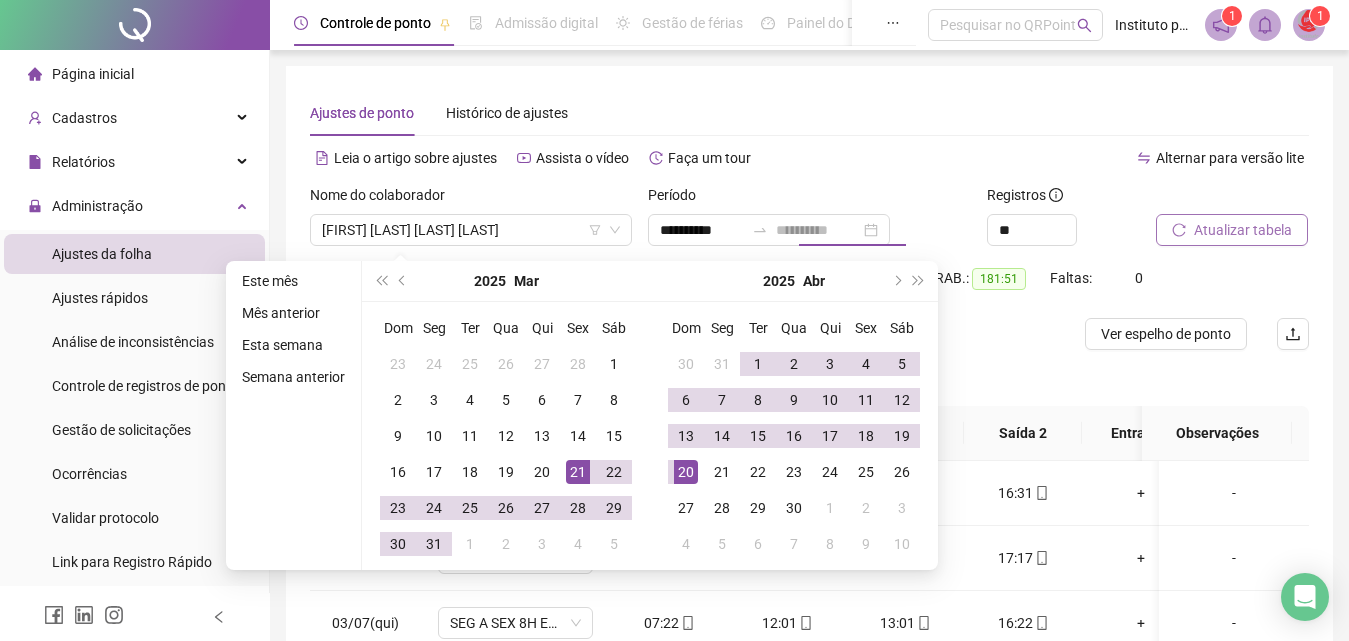 click on "20" at bounding box center [686, 472] 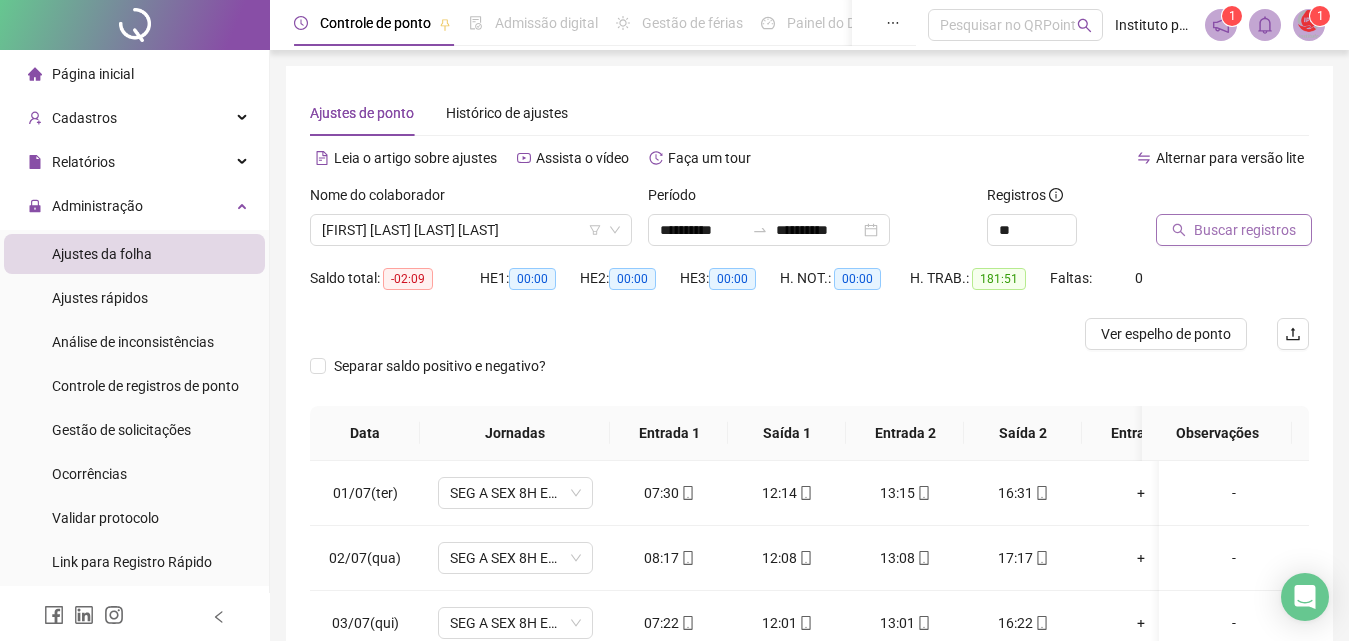 click on "Buscar registros" at bounding box center [1234, 230] 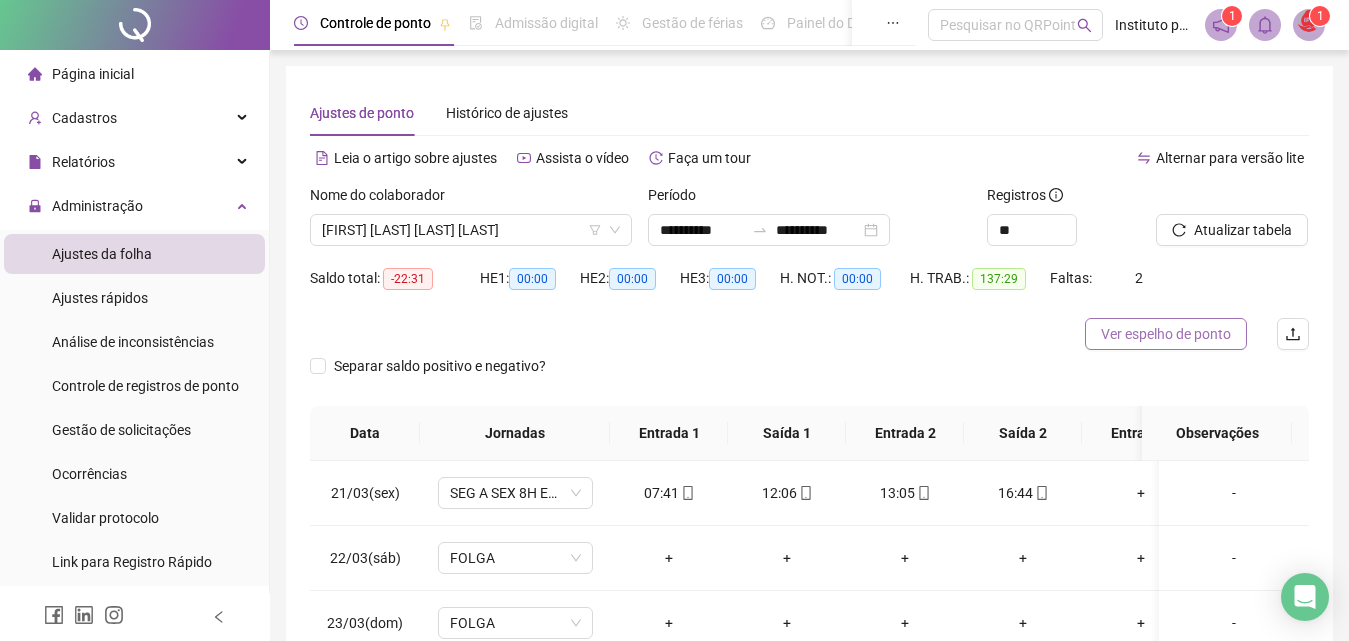 click on "Ver espelho de ponto" at bounding box center (1166, 334) 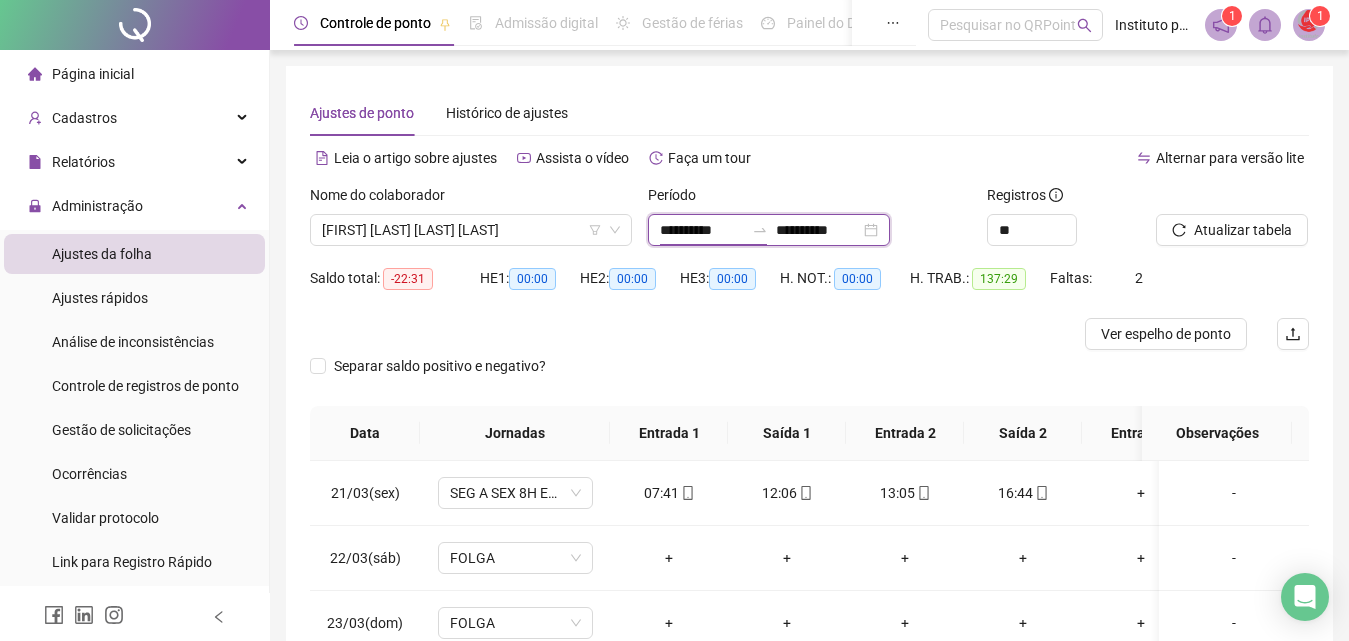 click on "**********" at bounding box center [702, 230] 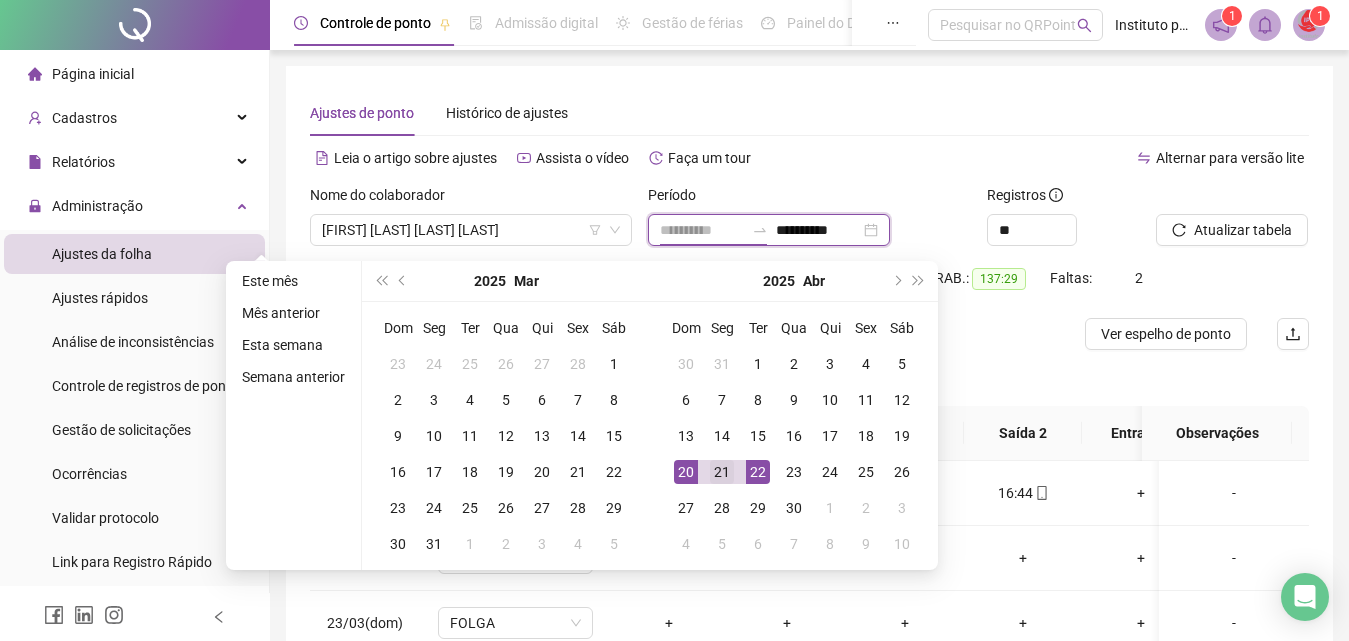 type on "**********" 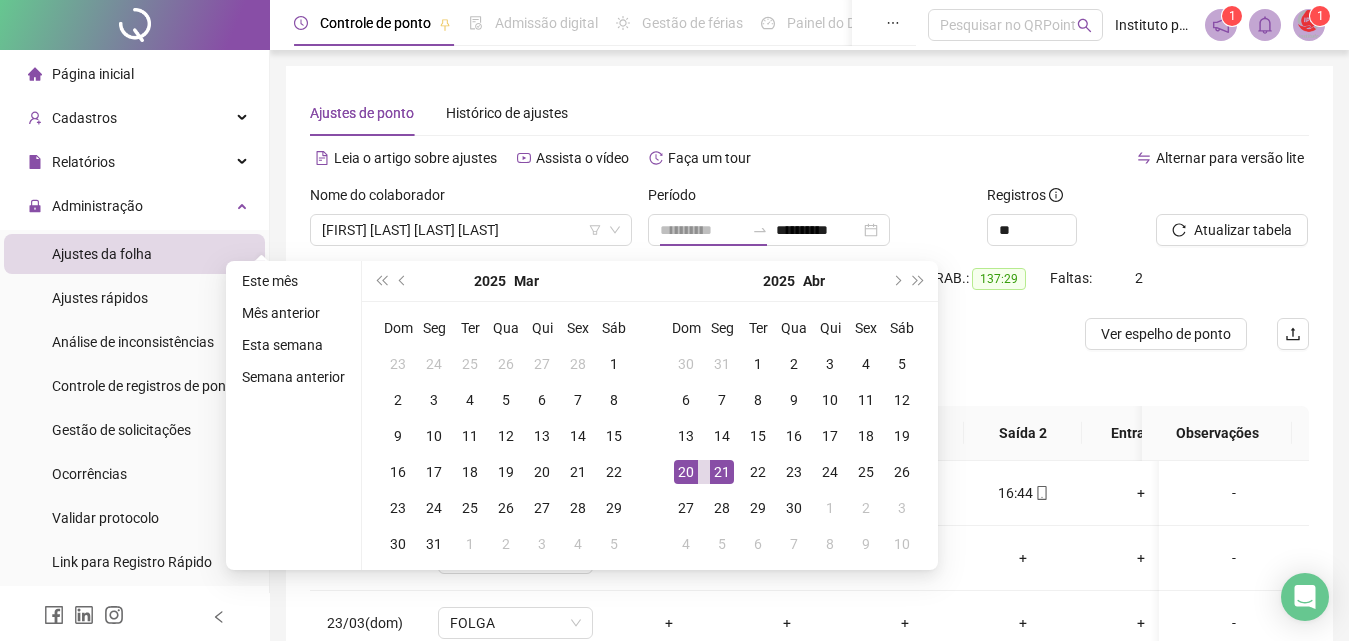 click on "21" at bounding box center [722, 472] 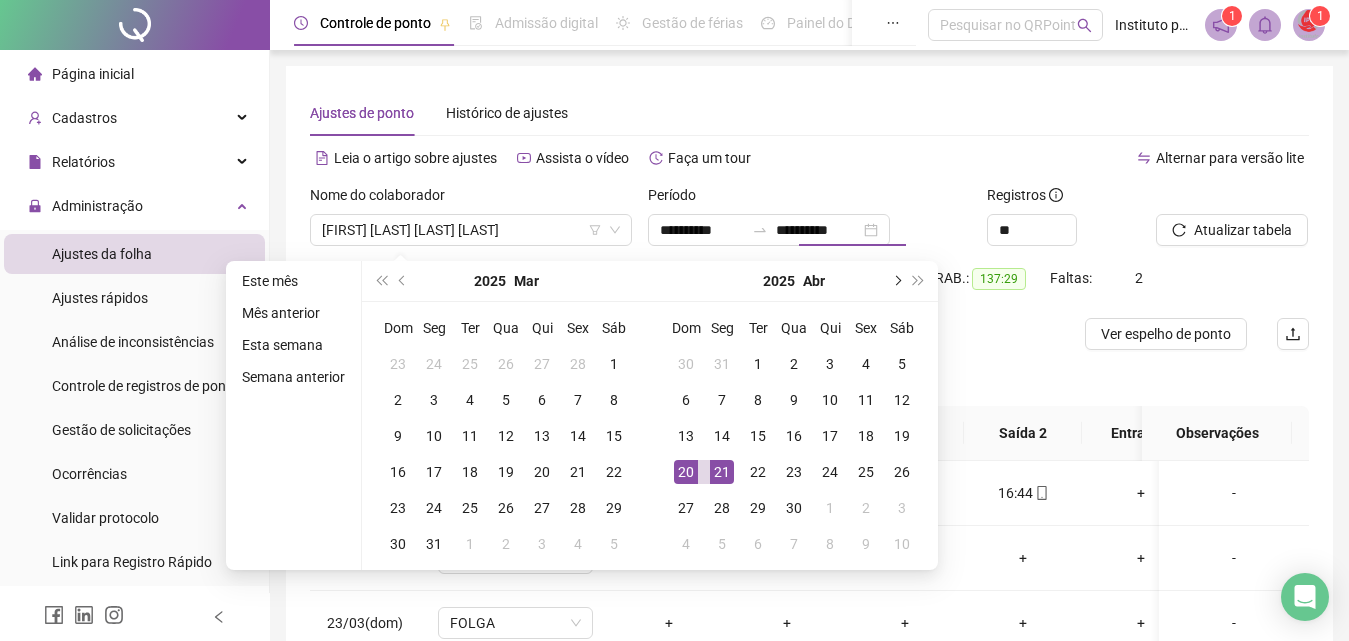 click at bounding box center (896, 281) 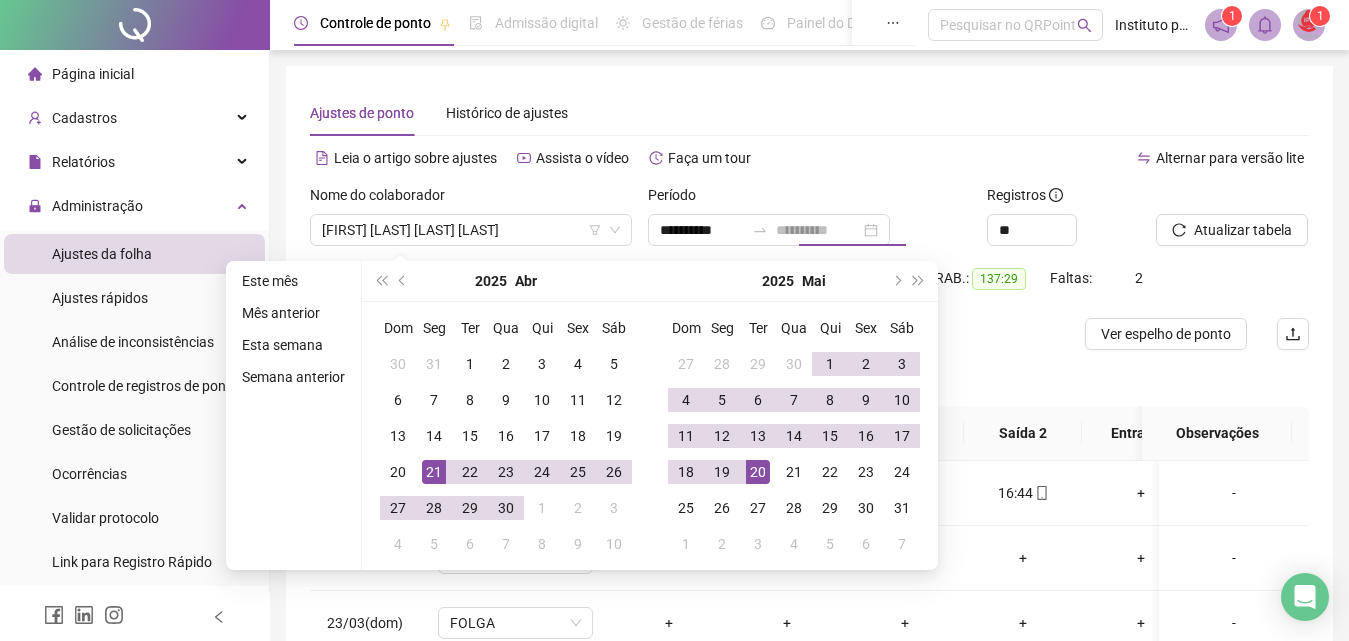 click on "20" at bounding box center (758, 472) 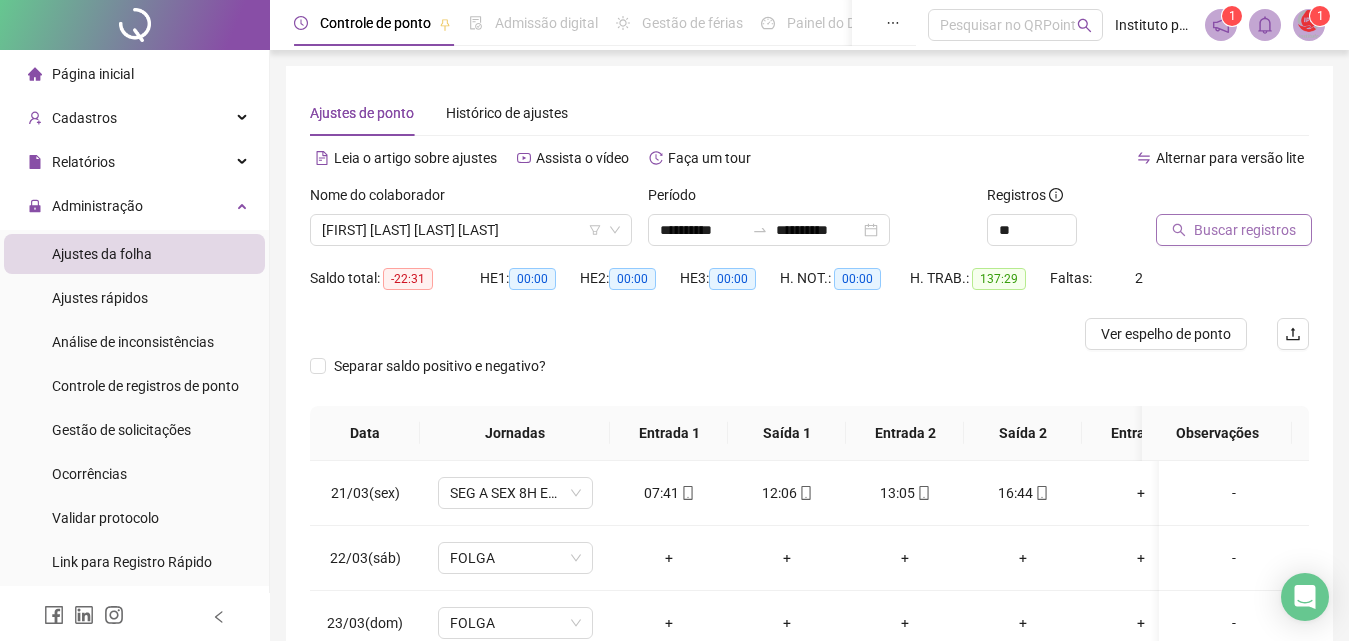 click on "Buscar registros" at bounding box center (1245, 230) 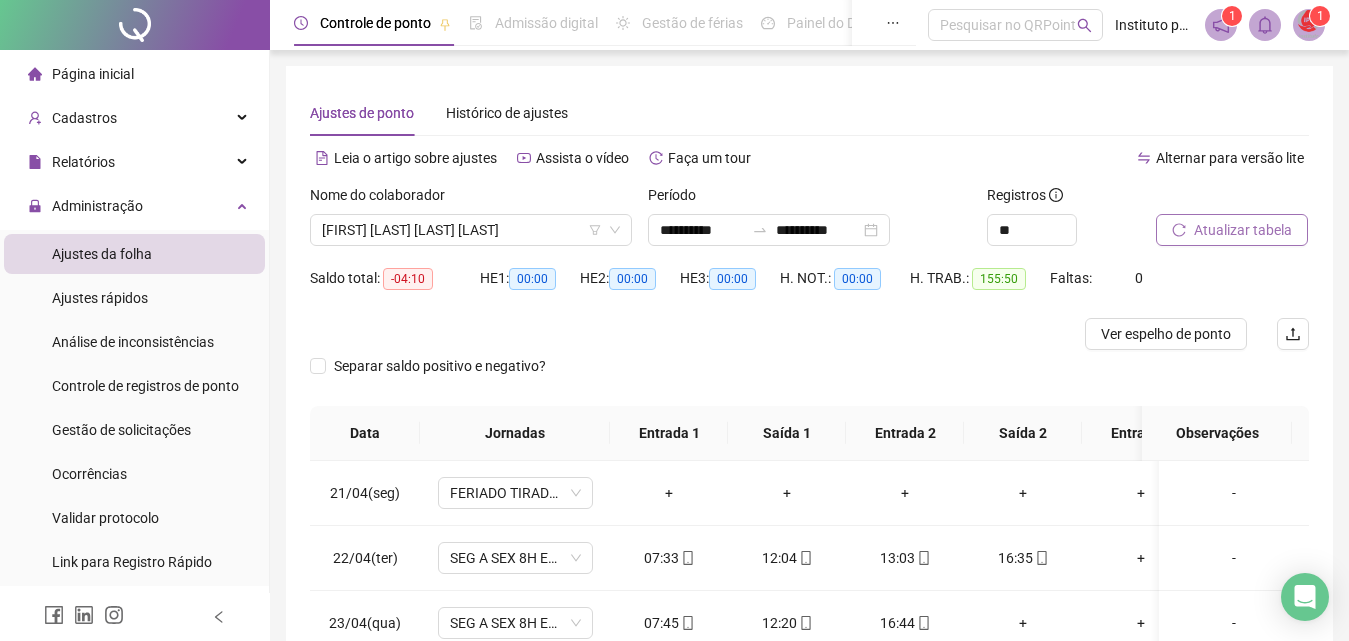 click on "Ver espelho de ponto" at bounding box center (1166, 334) 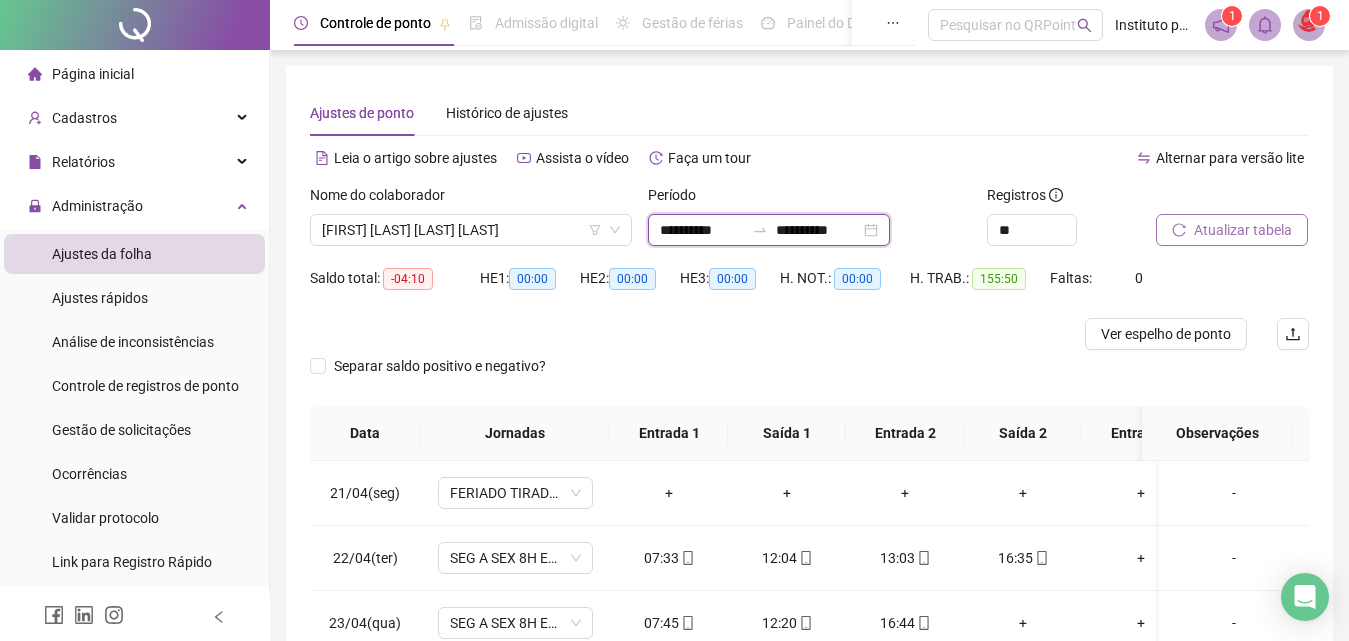 click on "**********" at bounding box center [818, 230] 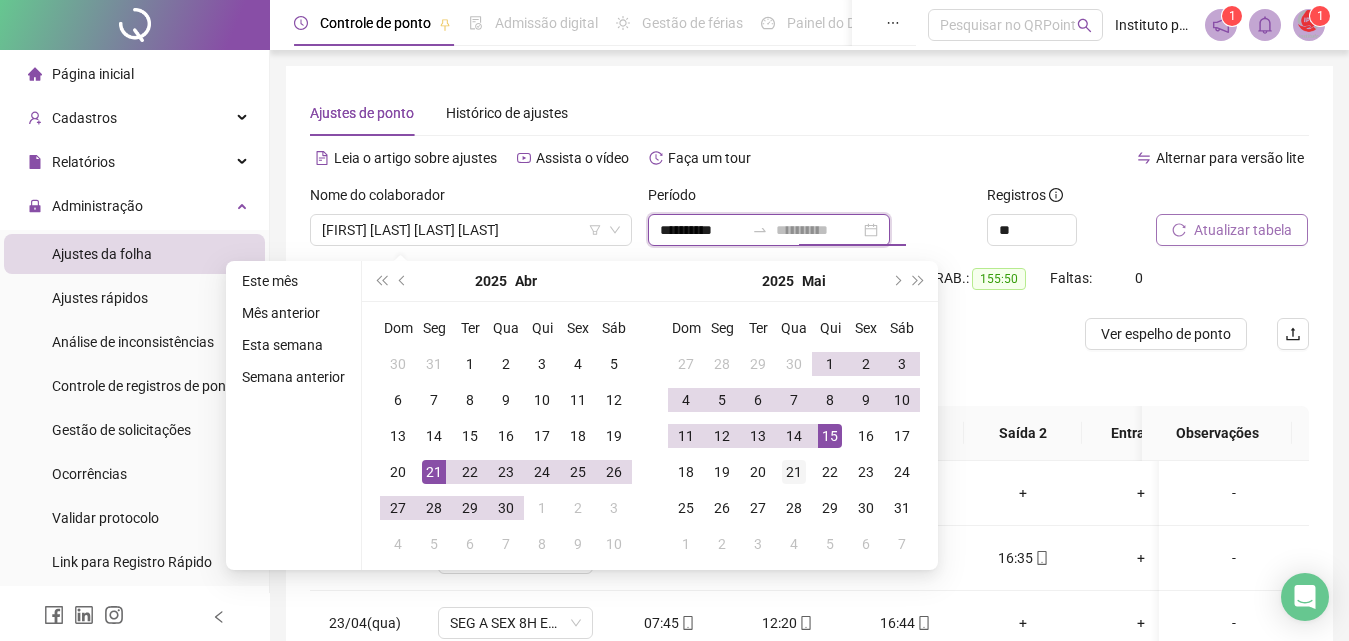 type on "**********" 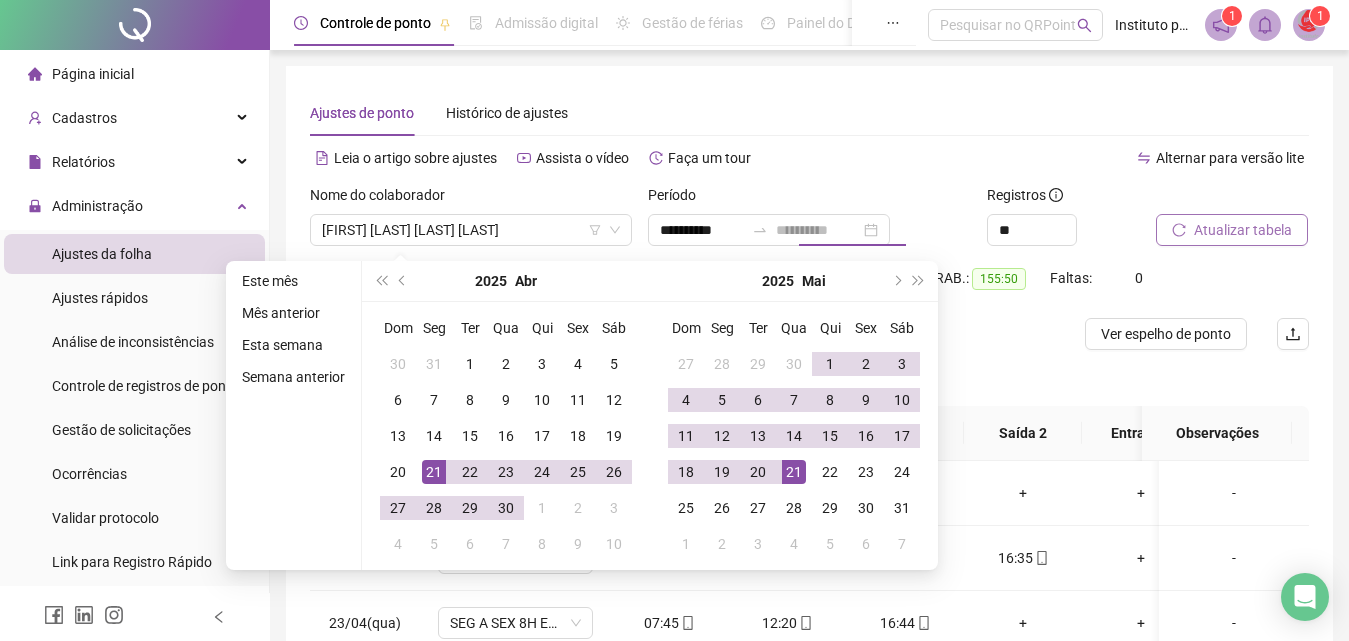 click on "21" at bounding box center [794, 472] 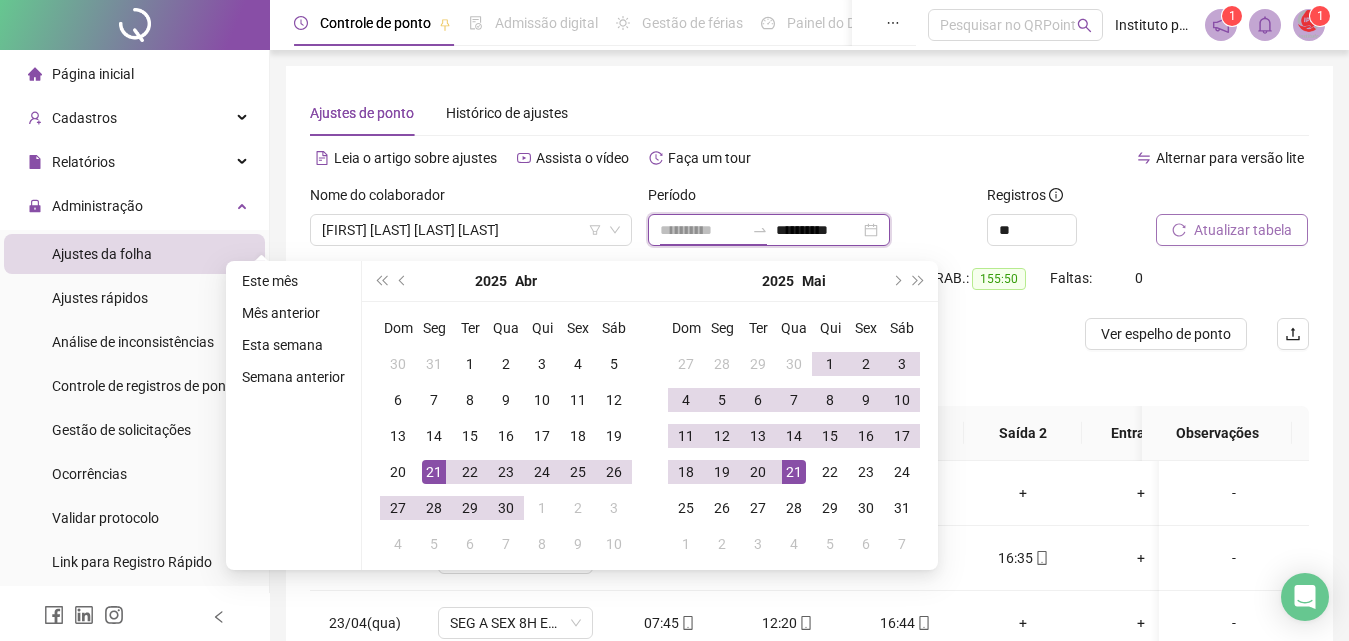 type on "**********" 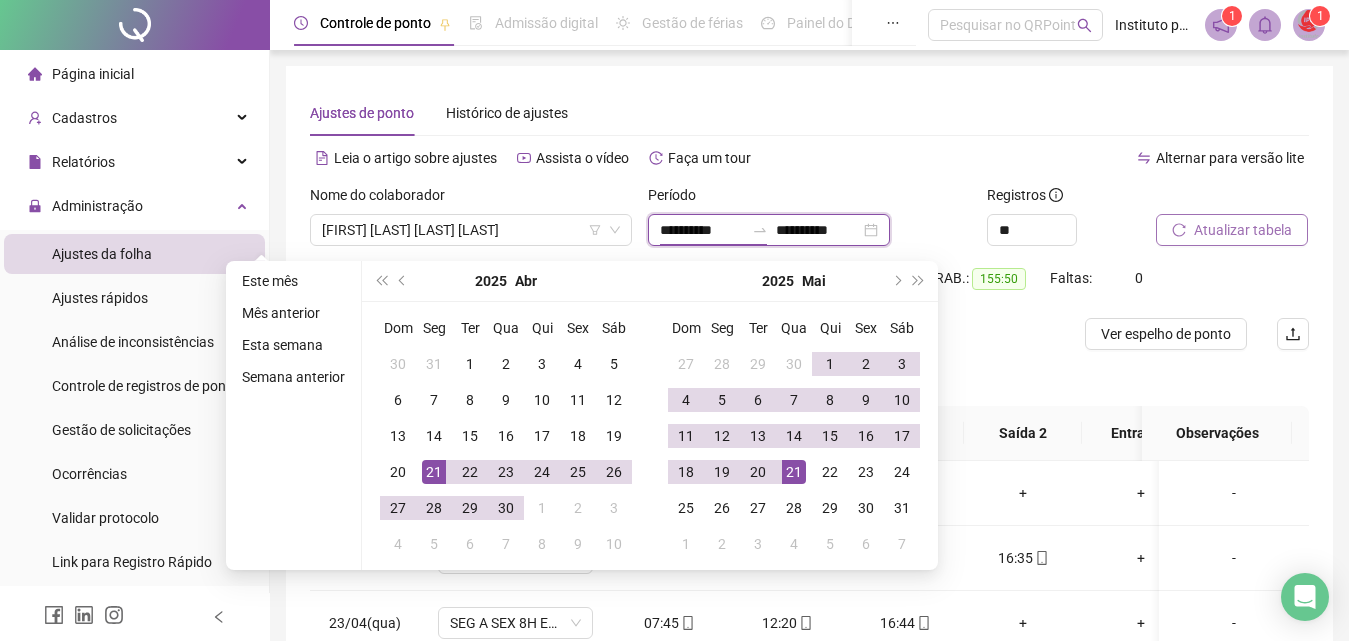 click on "**********" at bounding box center [818, 230] 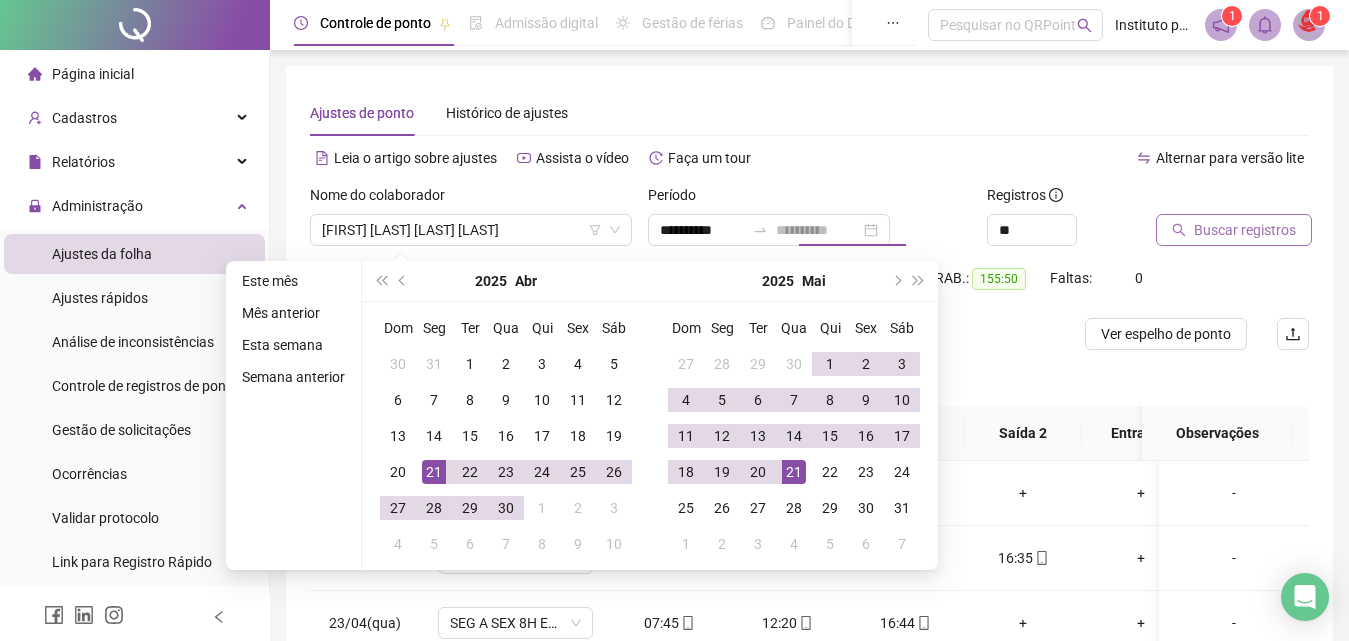 click on "21" at bounding box center [794, 472] 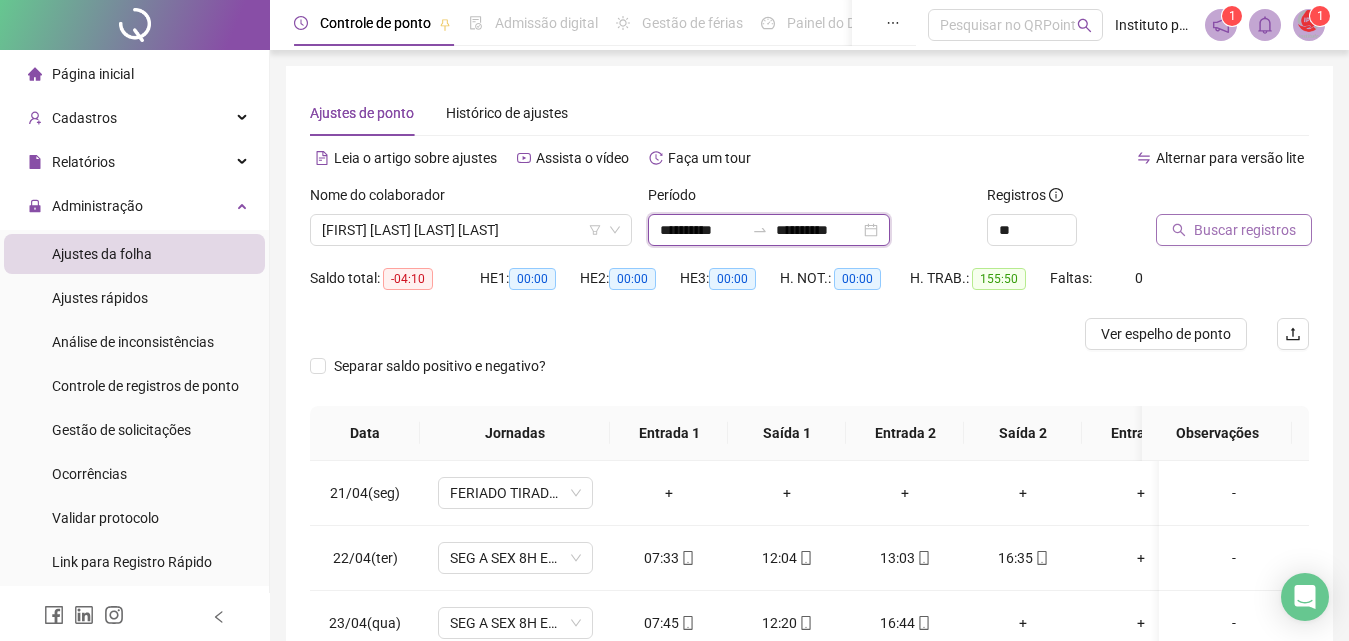 click on "**********" at bounding box center [818, 230] 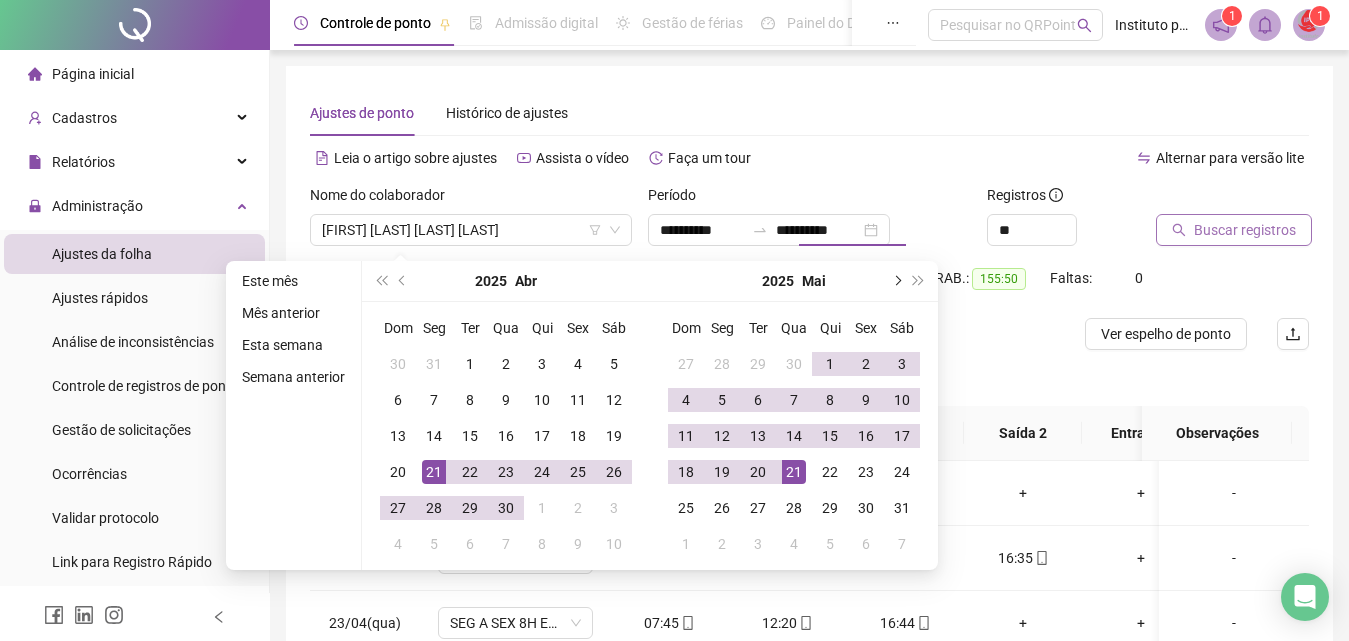 click at bounding box center [896, 281] 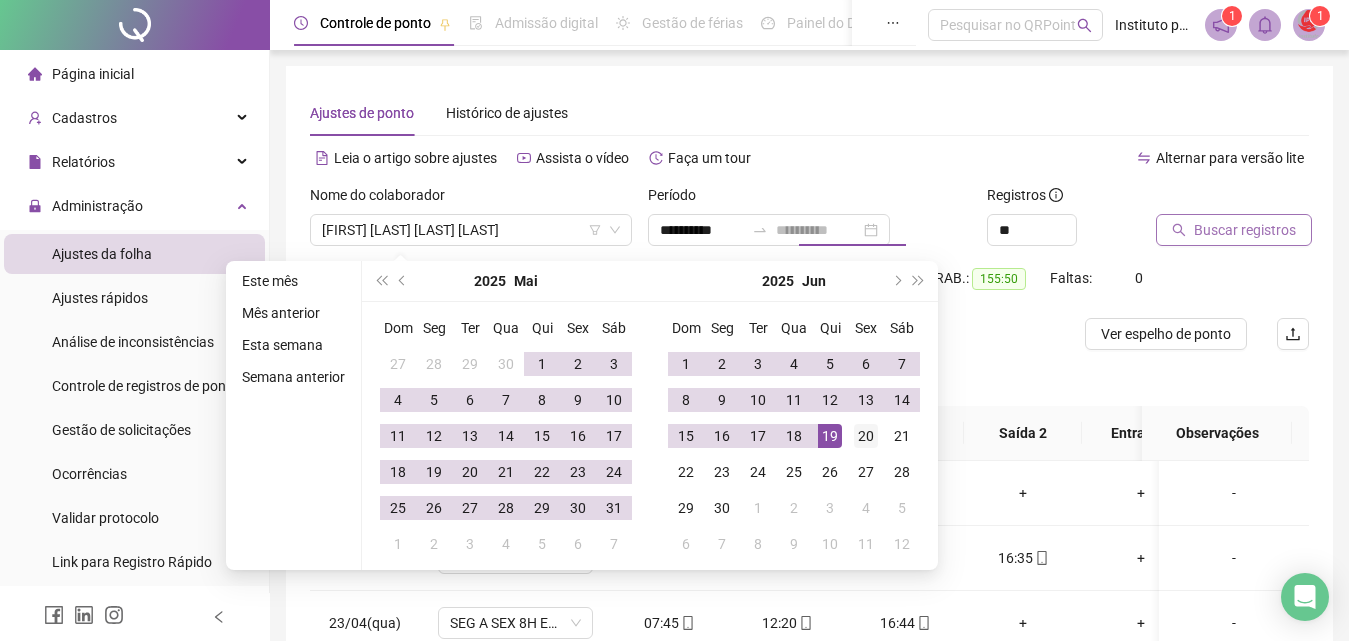 type on "**********" 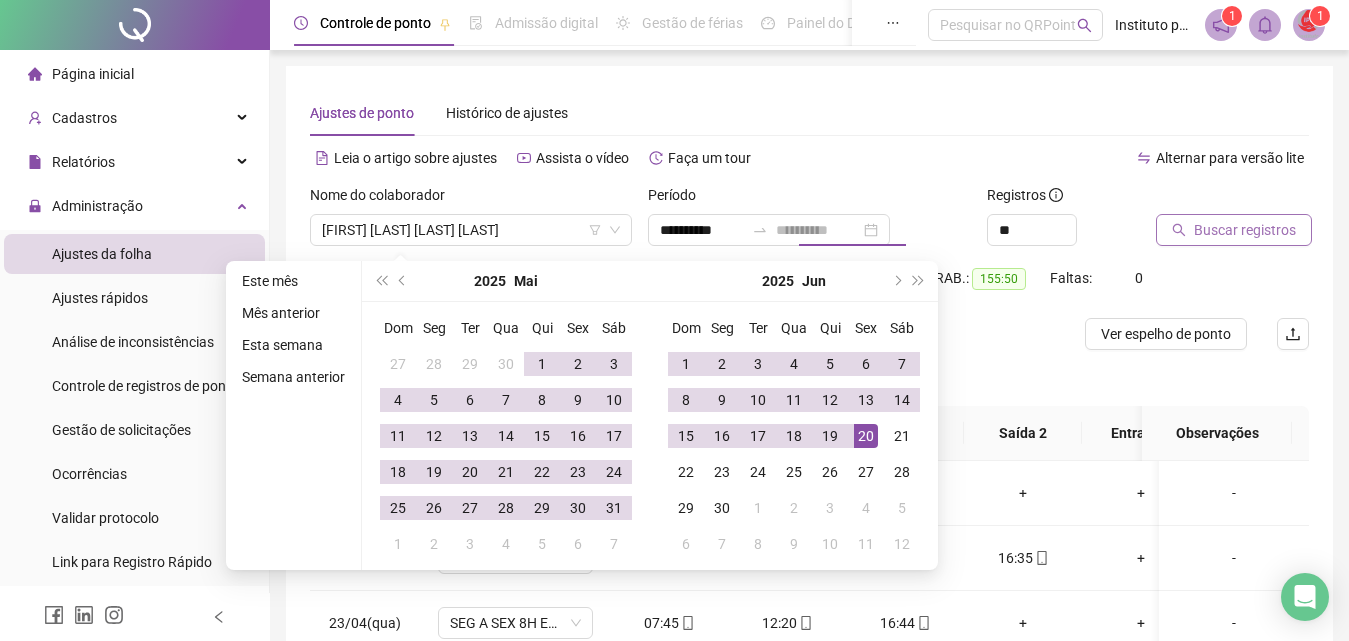 click on "20" at bounding box center [866, 436] 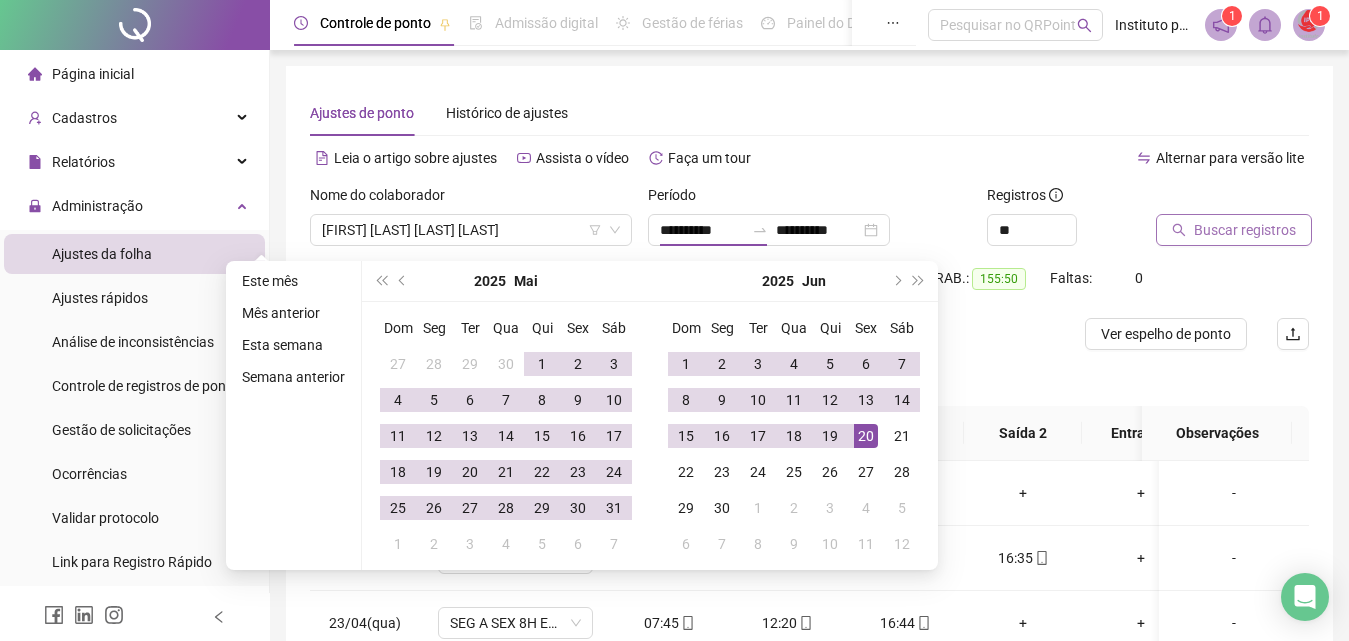 click on "Buscar registros" at bounding box center (1245, 230) 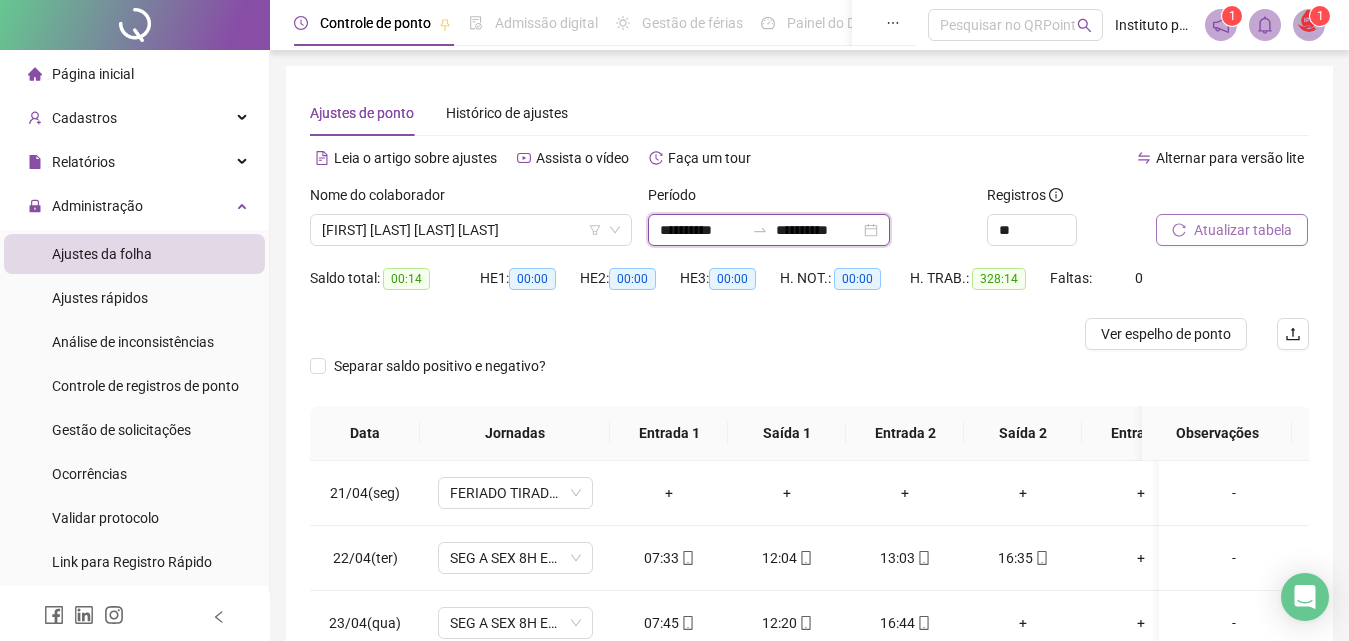click on "**********" at bounding box center (702, 230) 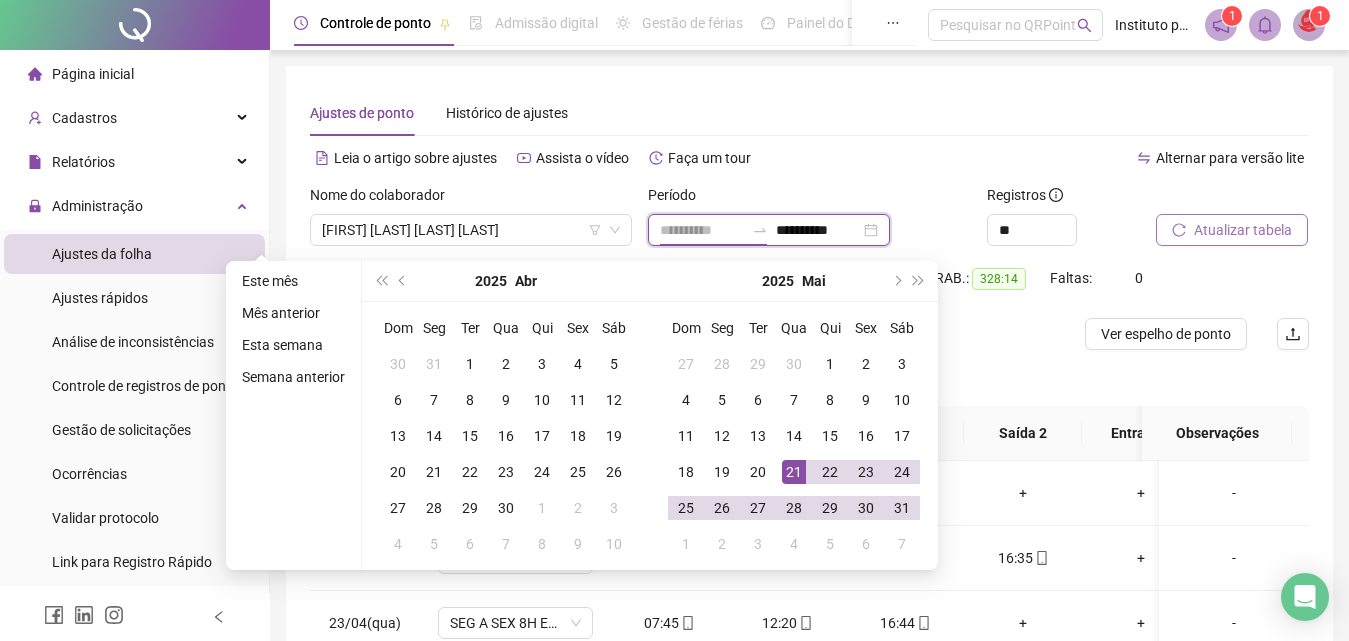 type on "**********" 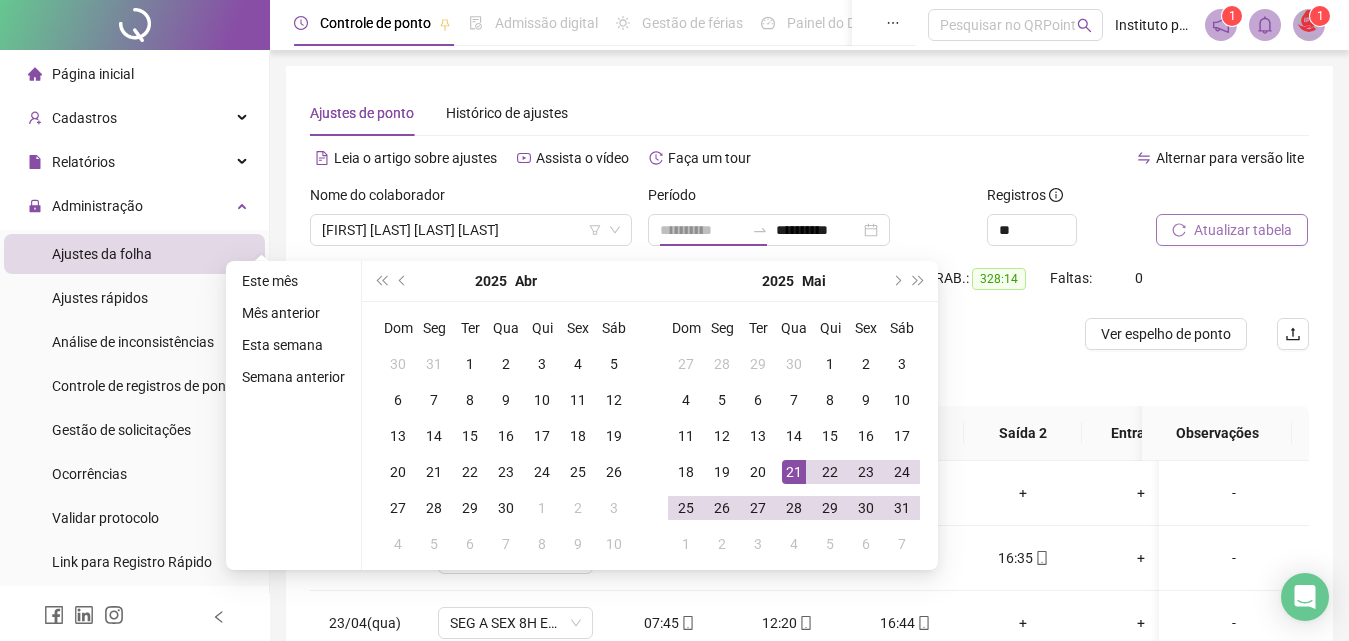 click on "21" at bounding box center (794, 472) 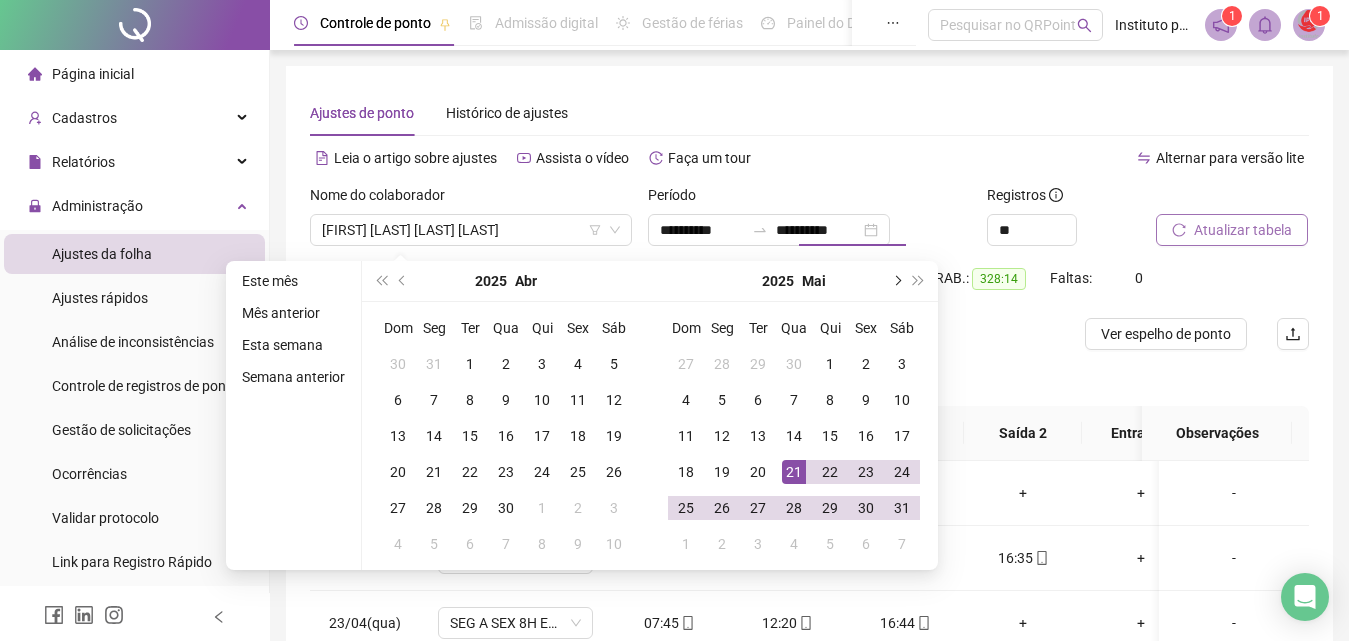 click at bounding box center [896, 281] 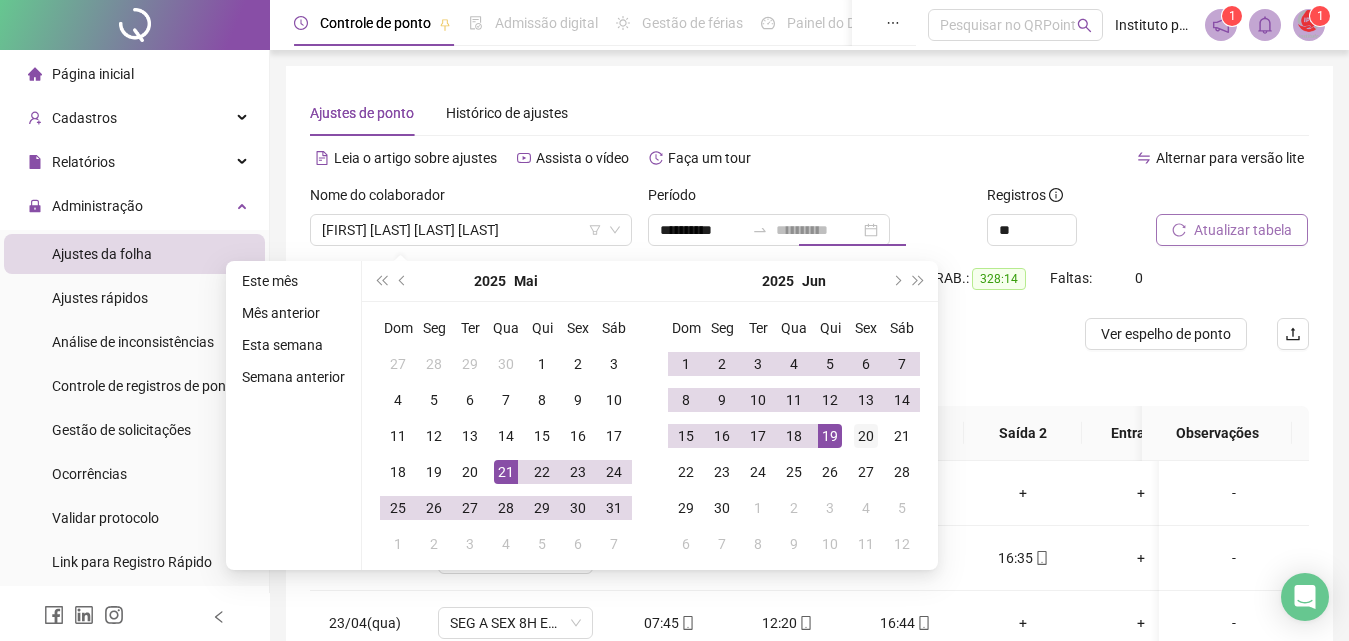 type on "**********" 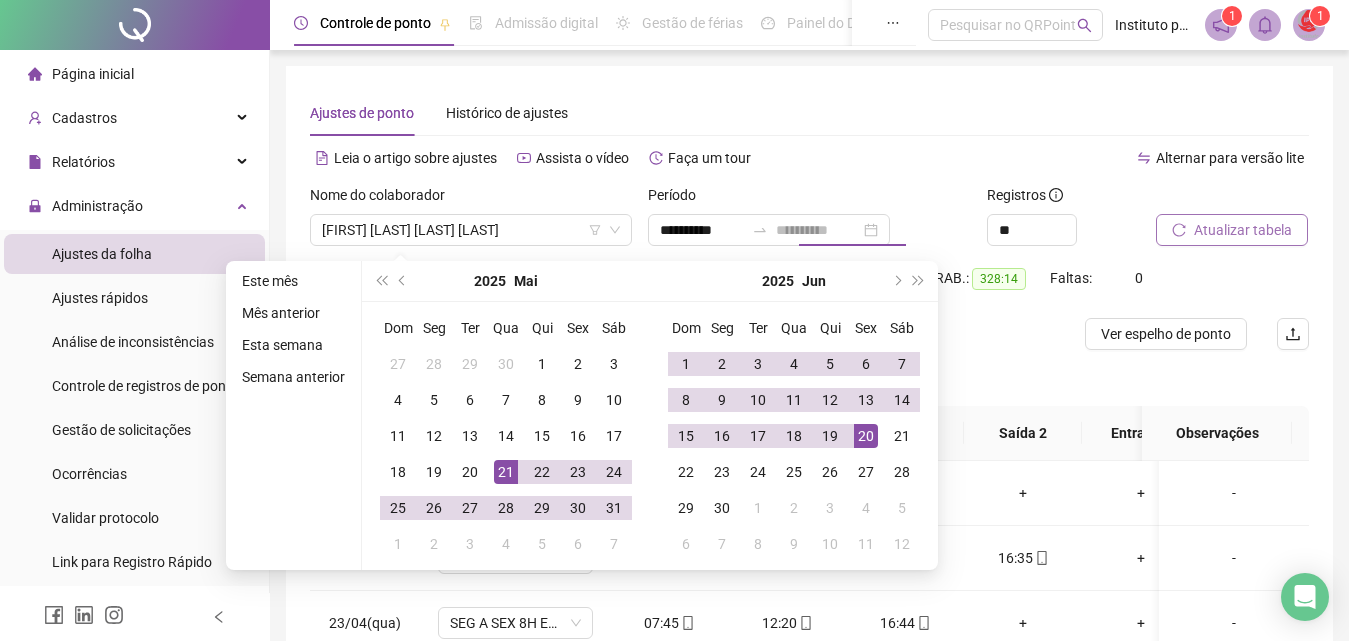 click on "20" at bounding box center [866, 436] 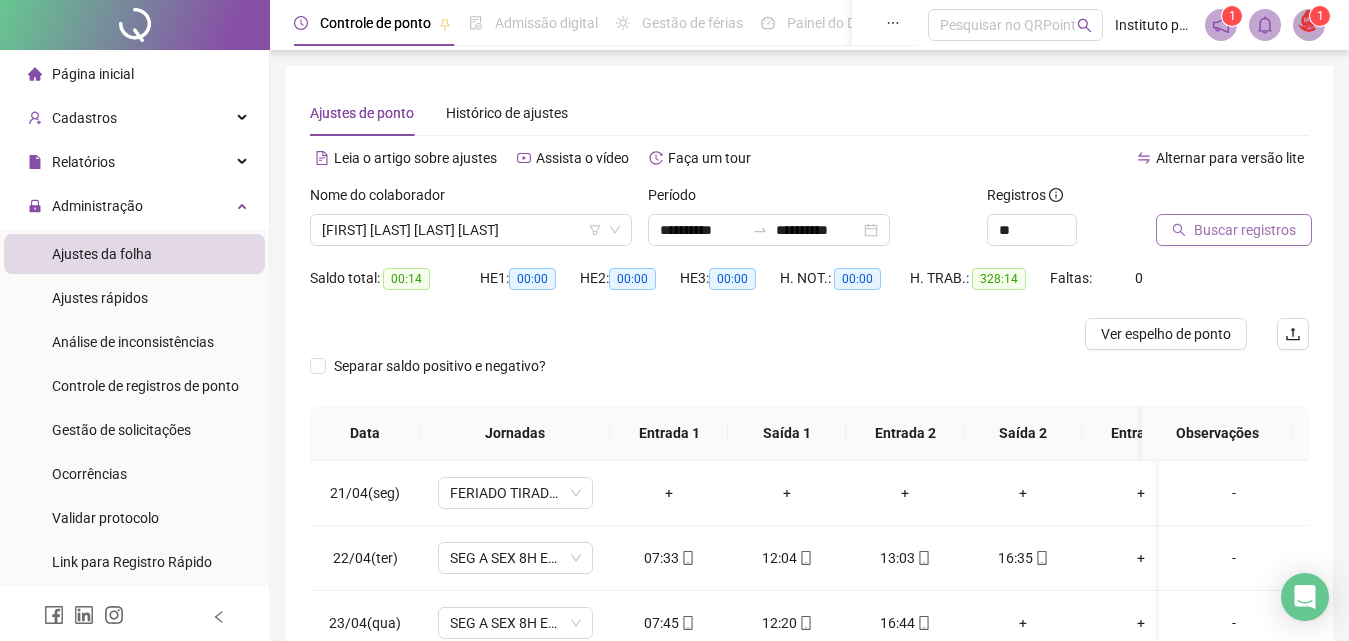 click 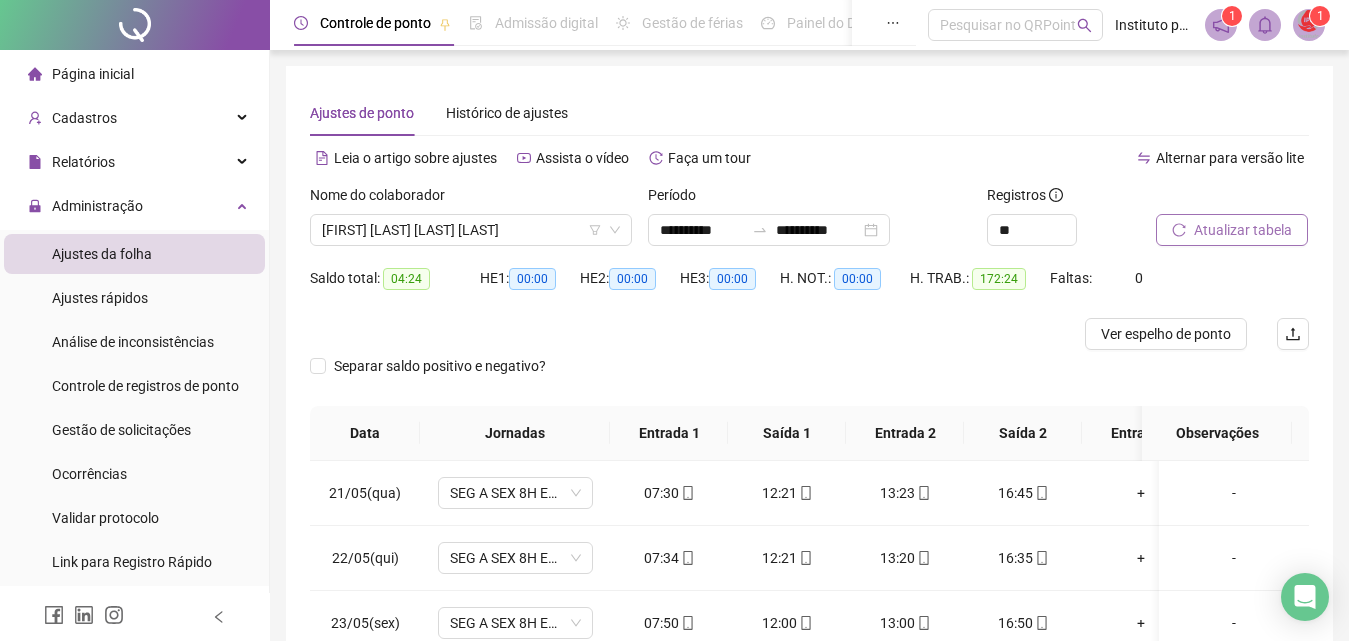 click on "Ver espelho de ponto" at bounding box center (1166, 334) 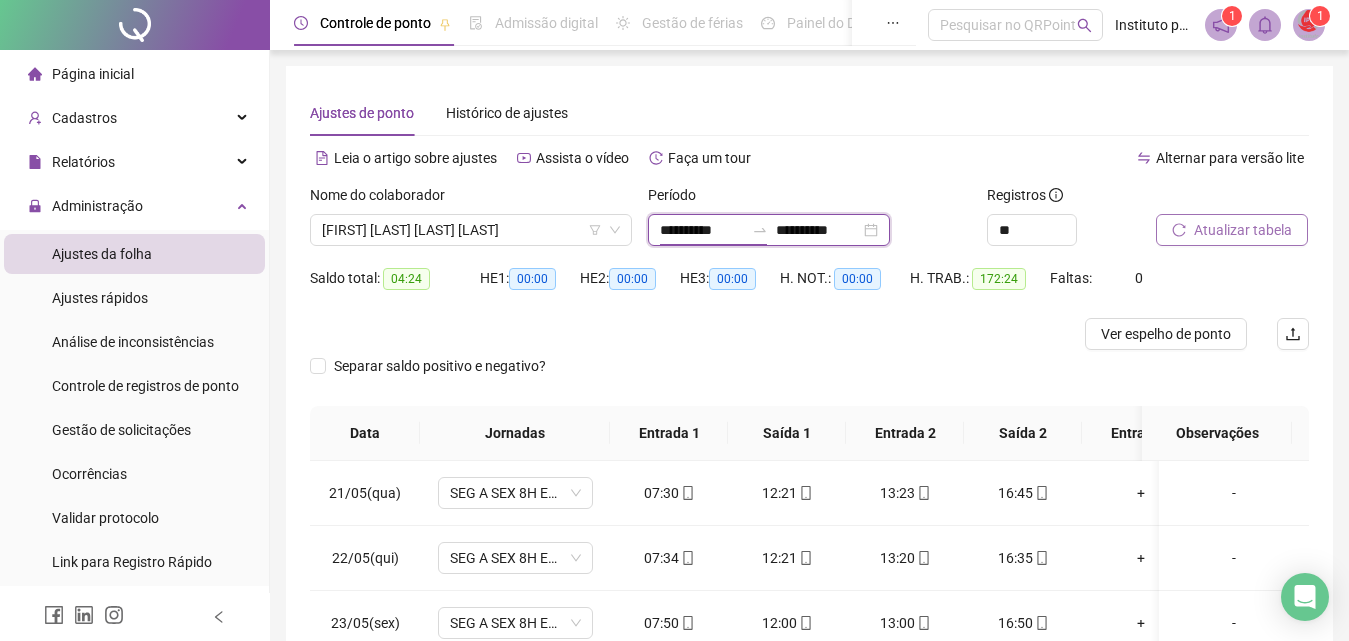 click on "**********" at bounding box center [702, 230] 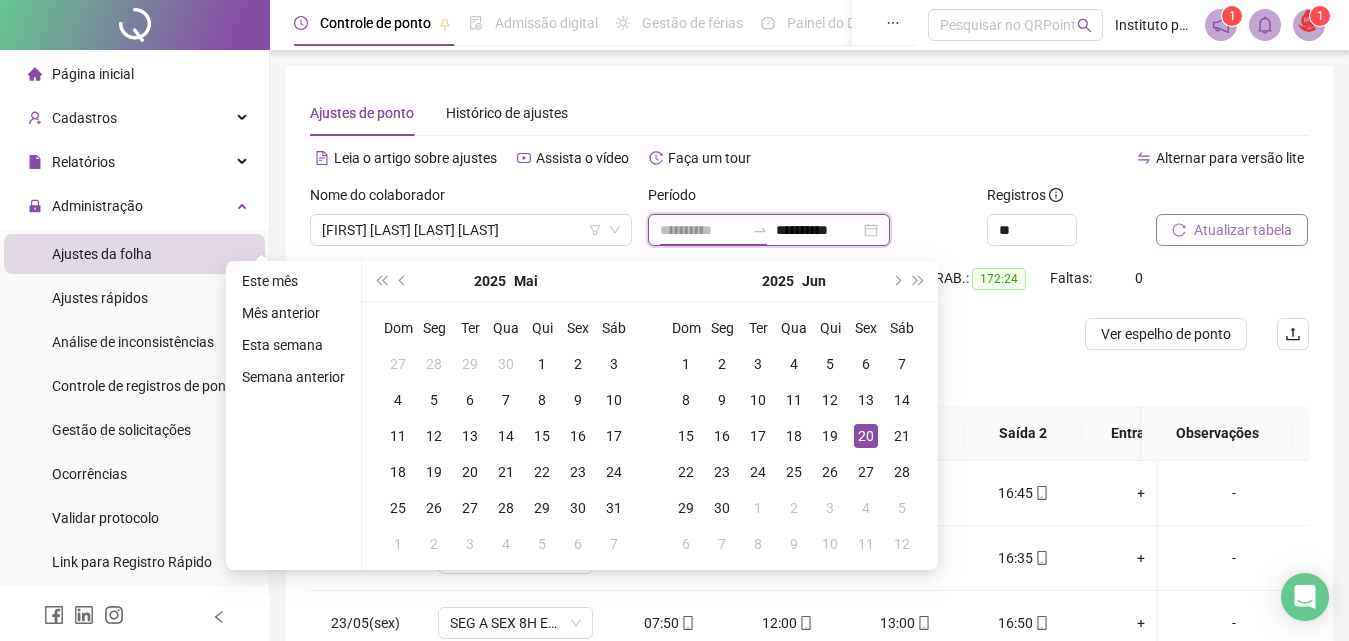 type on "**********" 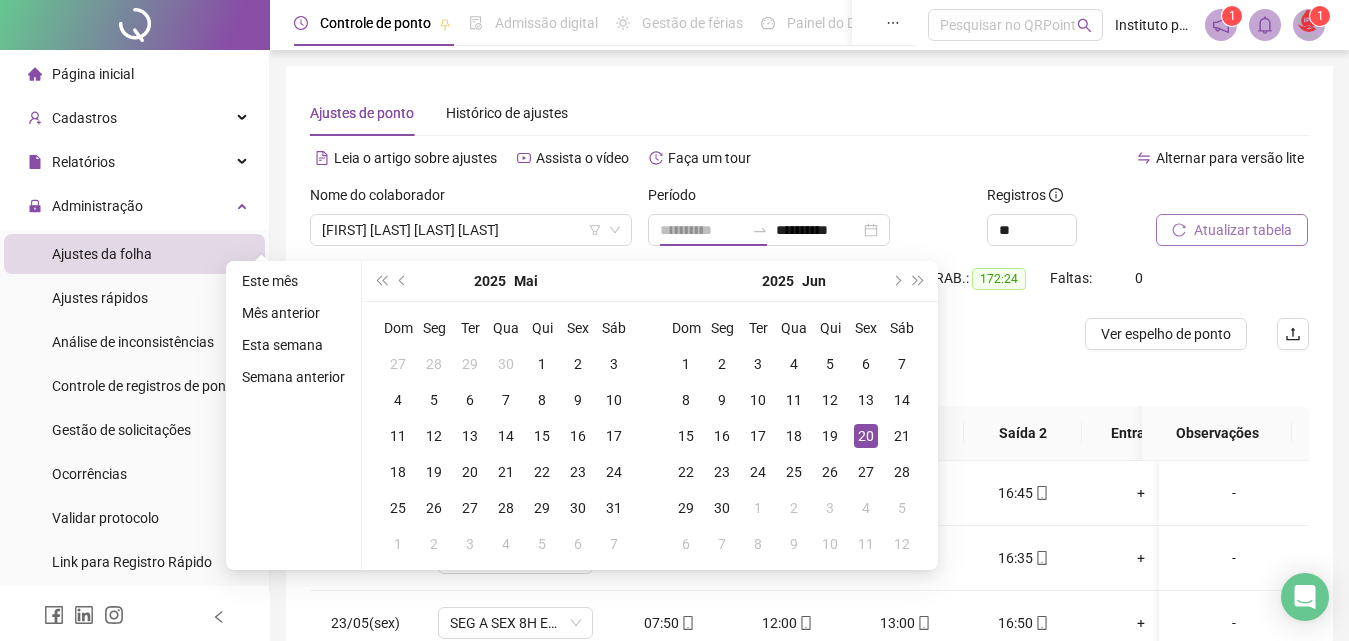 click on "20" at bounding box center [866, 436] 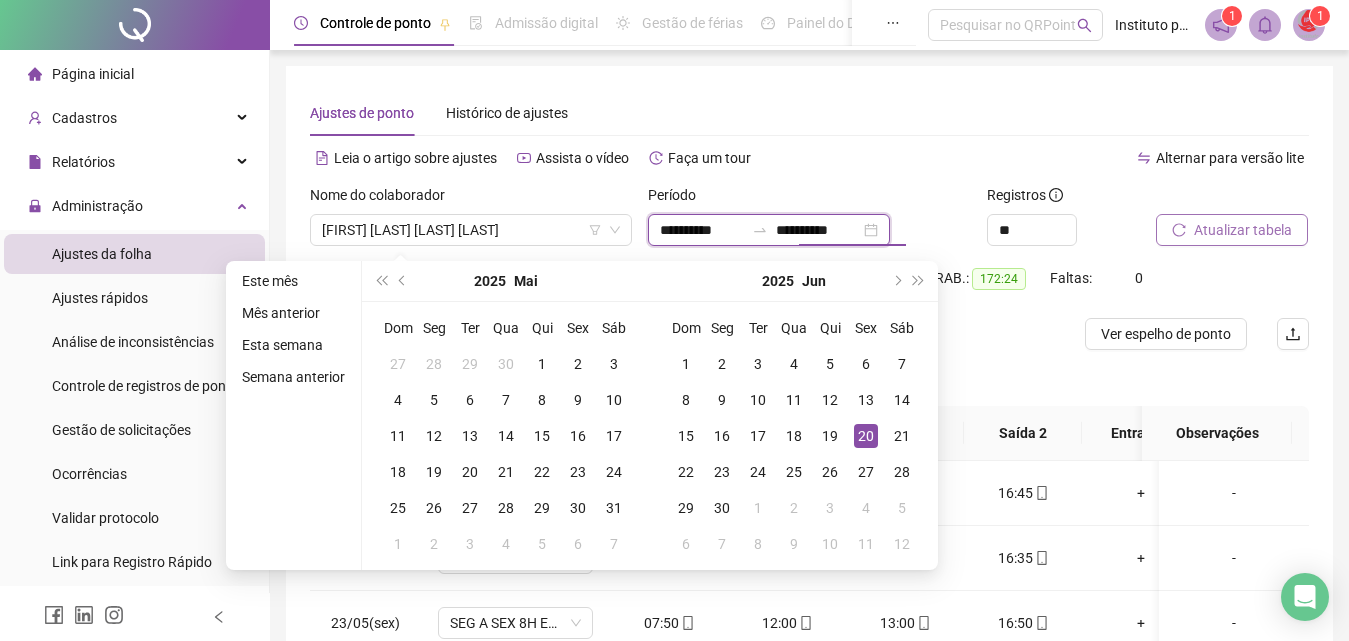 click on "**********" at bounding box center (818, 230) 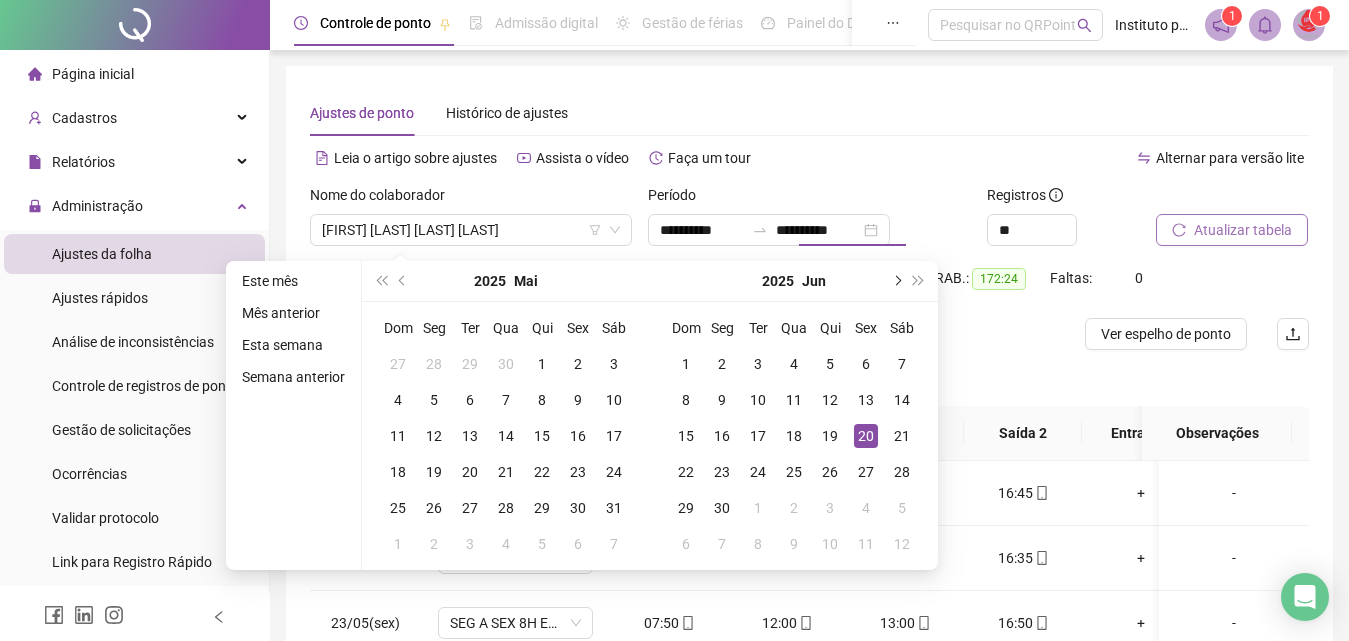 click at bounding box center [896, 281] 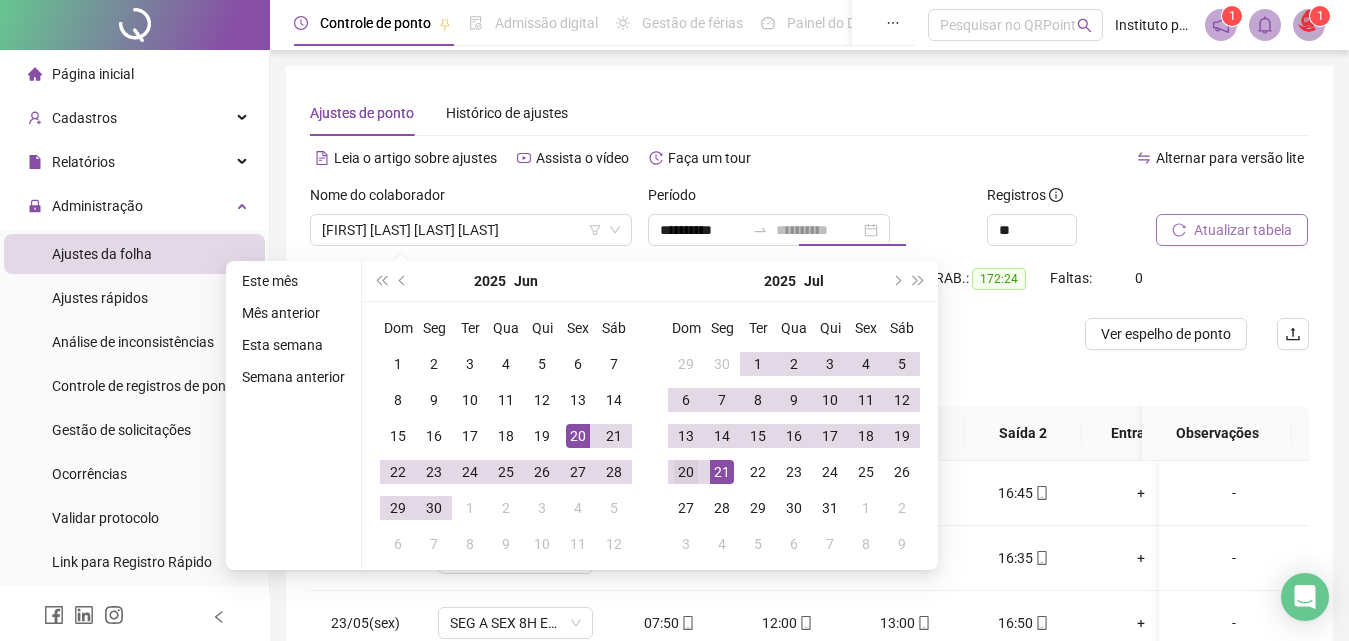 type on "**********" 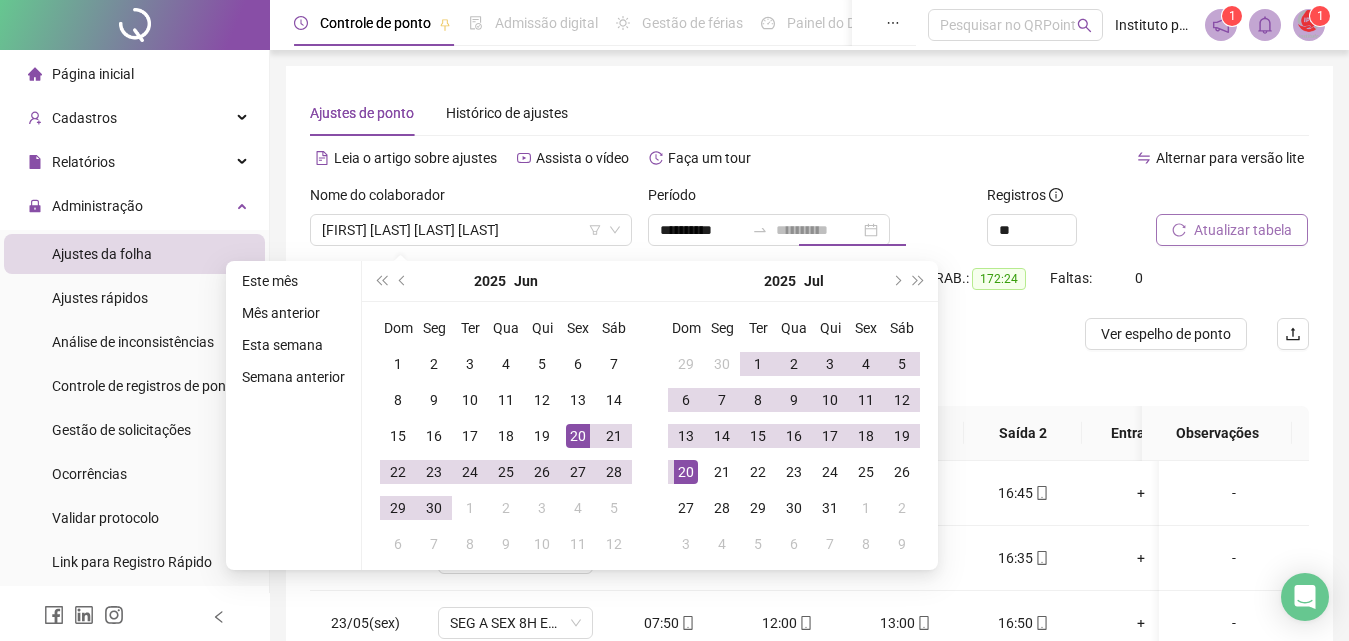 click on "20" at bounding box center [686, 472] 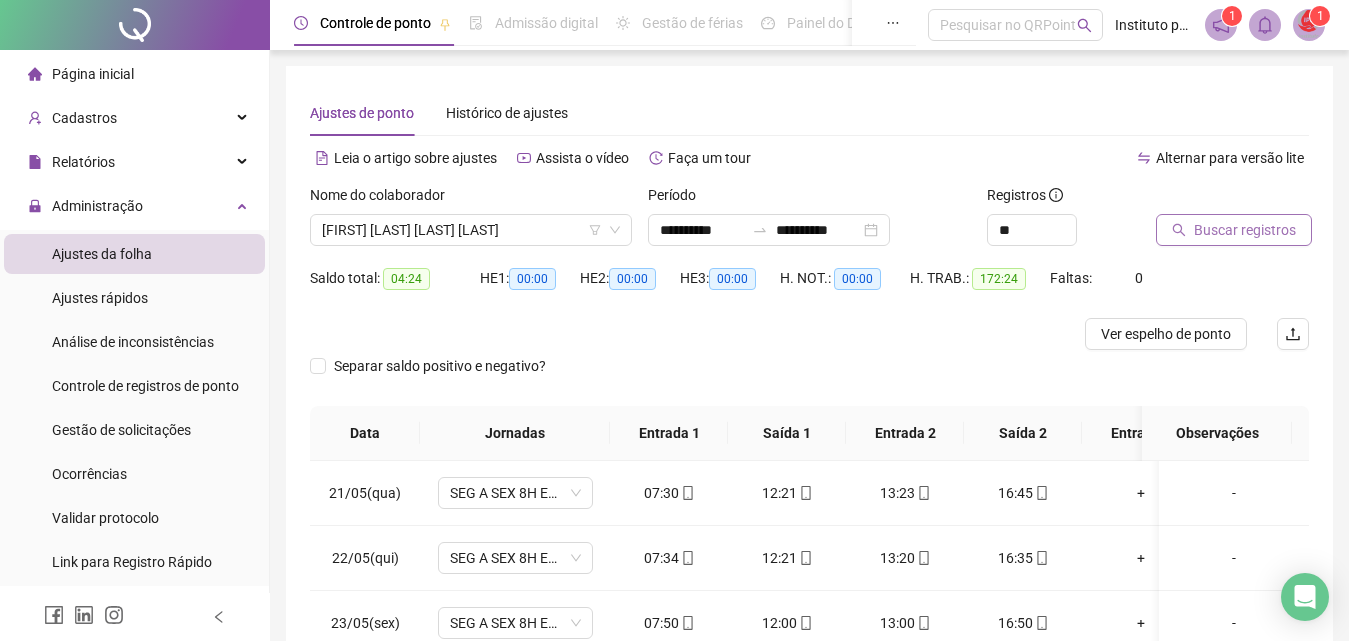 click on "**********" at bounding box center (809, 223) 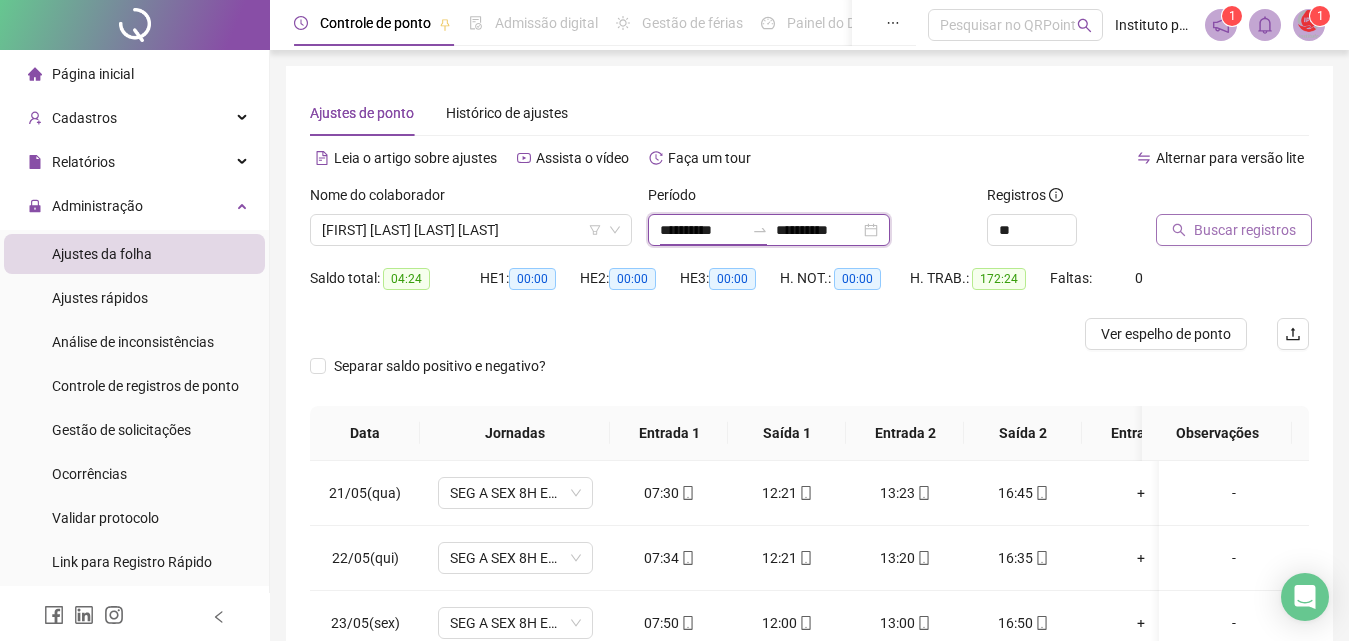 click on "**********" at bounding box center (702, 230) 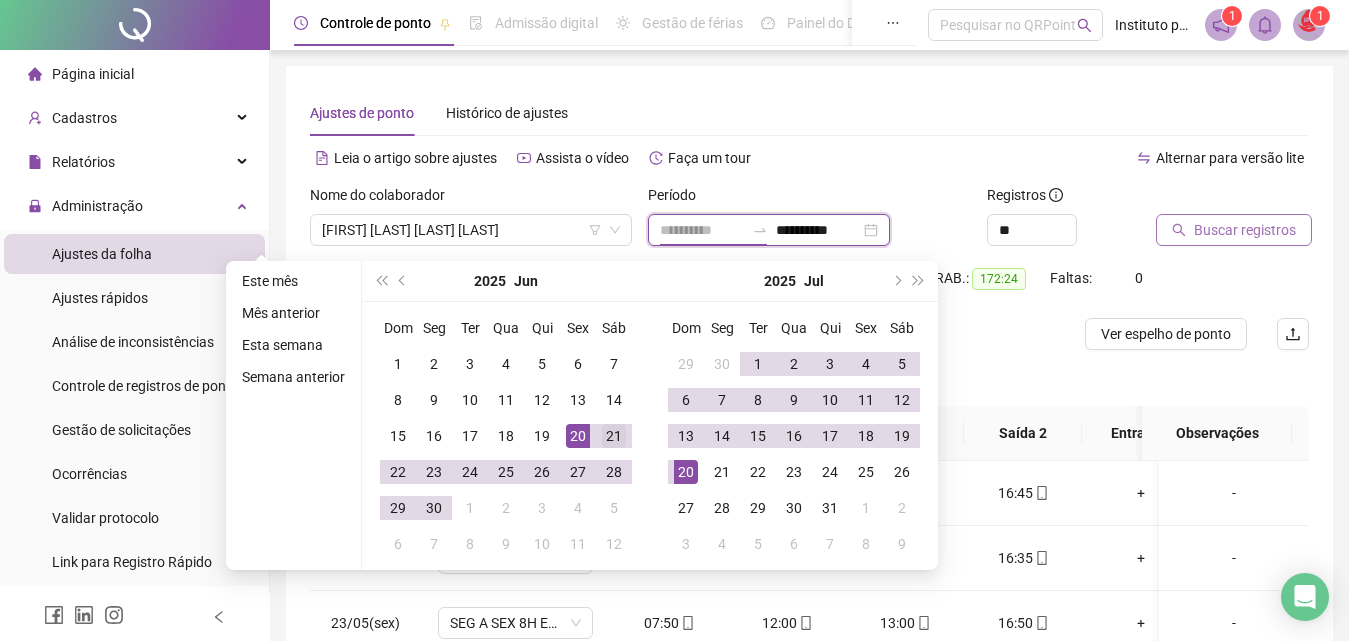 type on "**********" 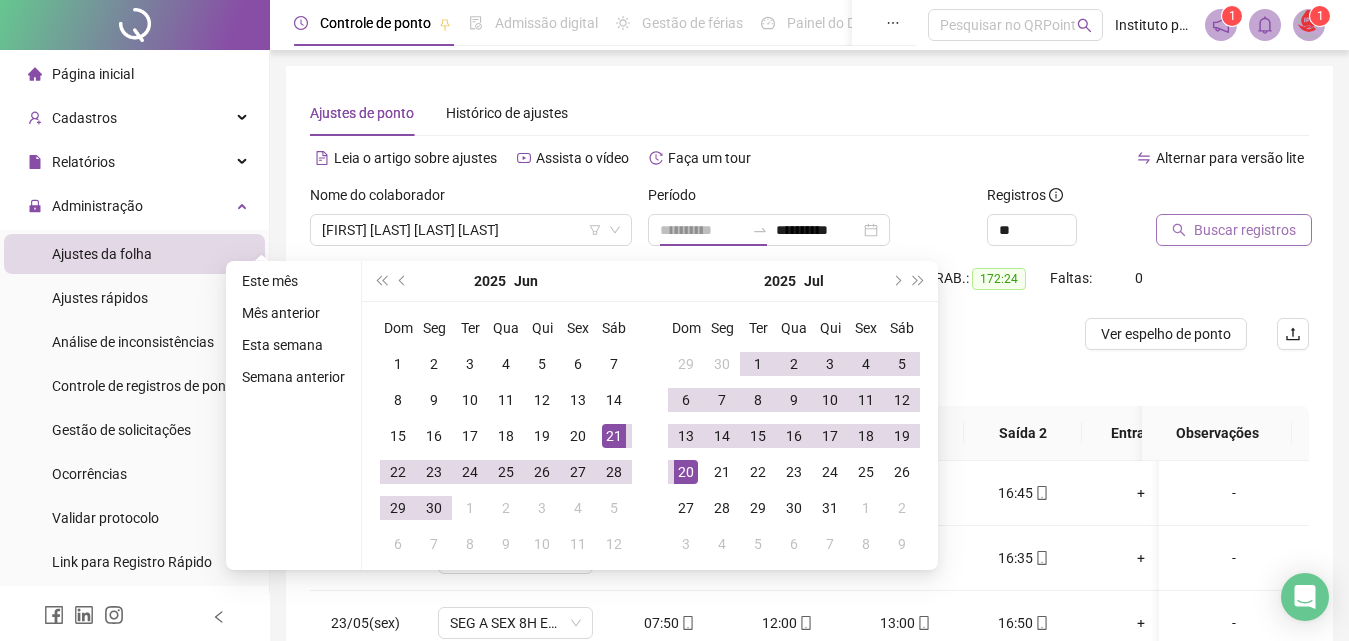 click on "21" at bounding box center (614, 436) 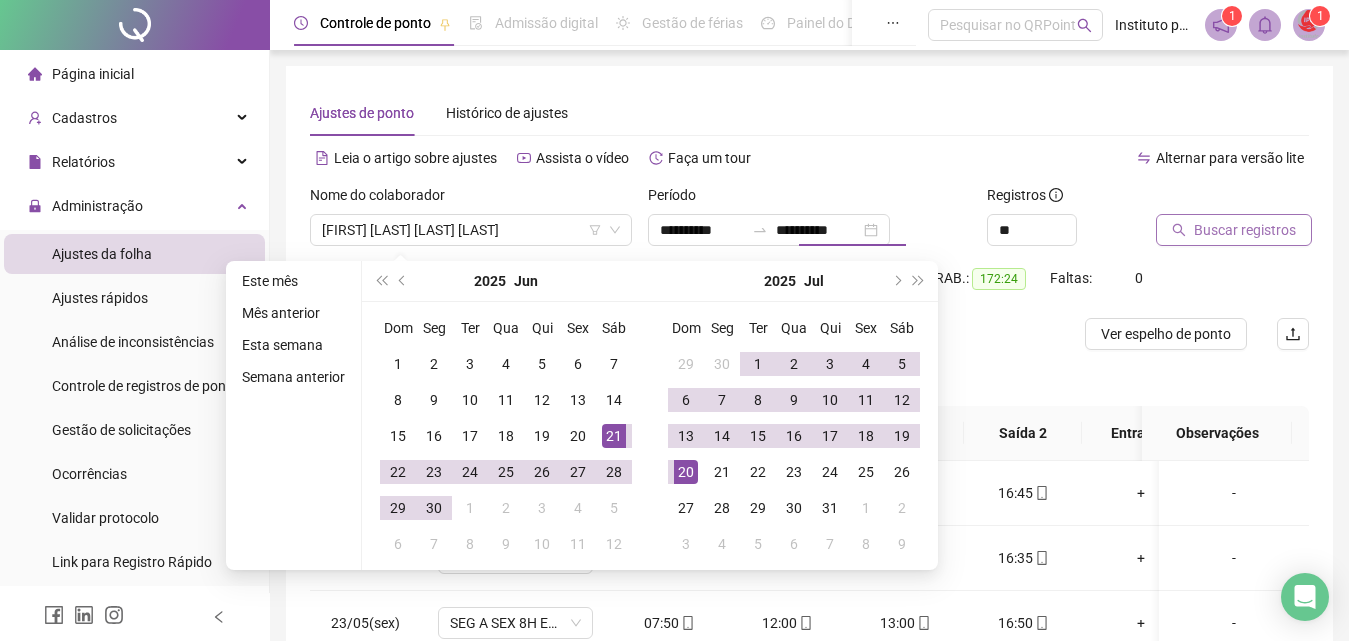 click on "Alternar para versão lite" at bounding box center (1060, 158) 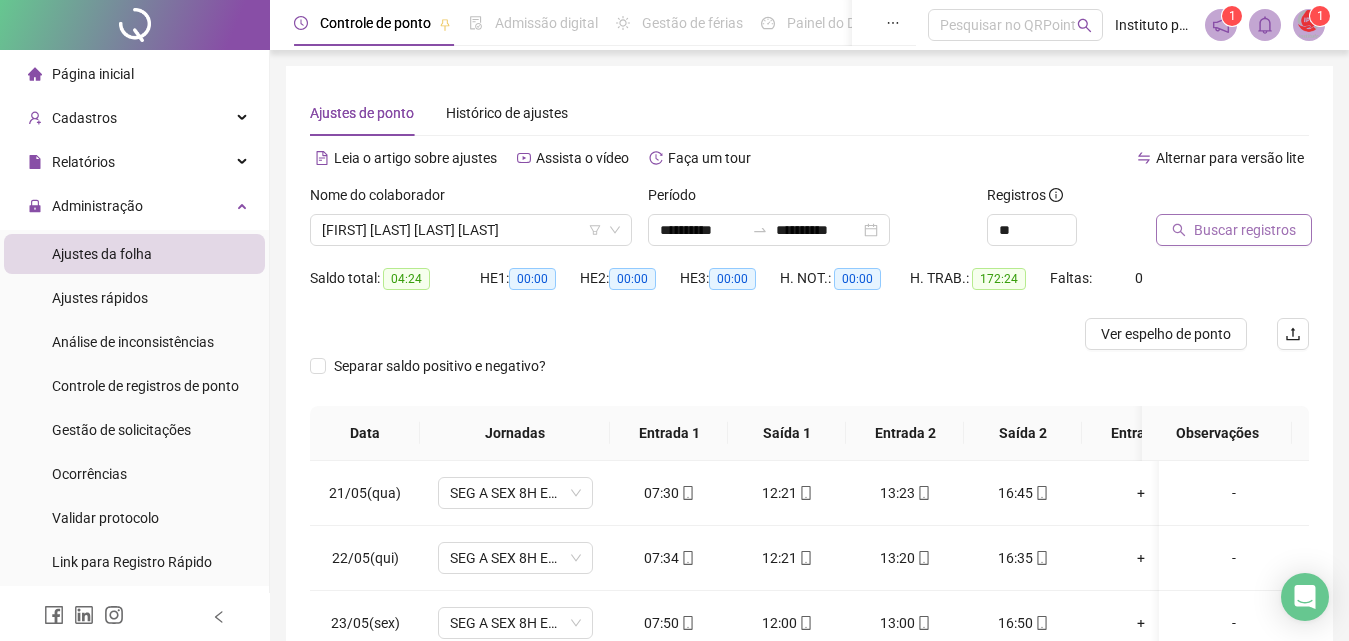 click on "Buscar registros" at bounding box center [1234, 230] 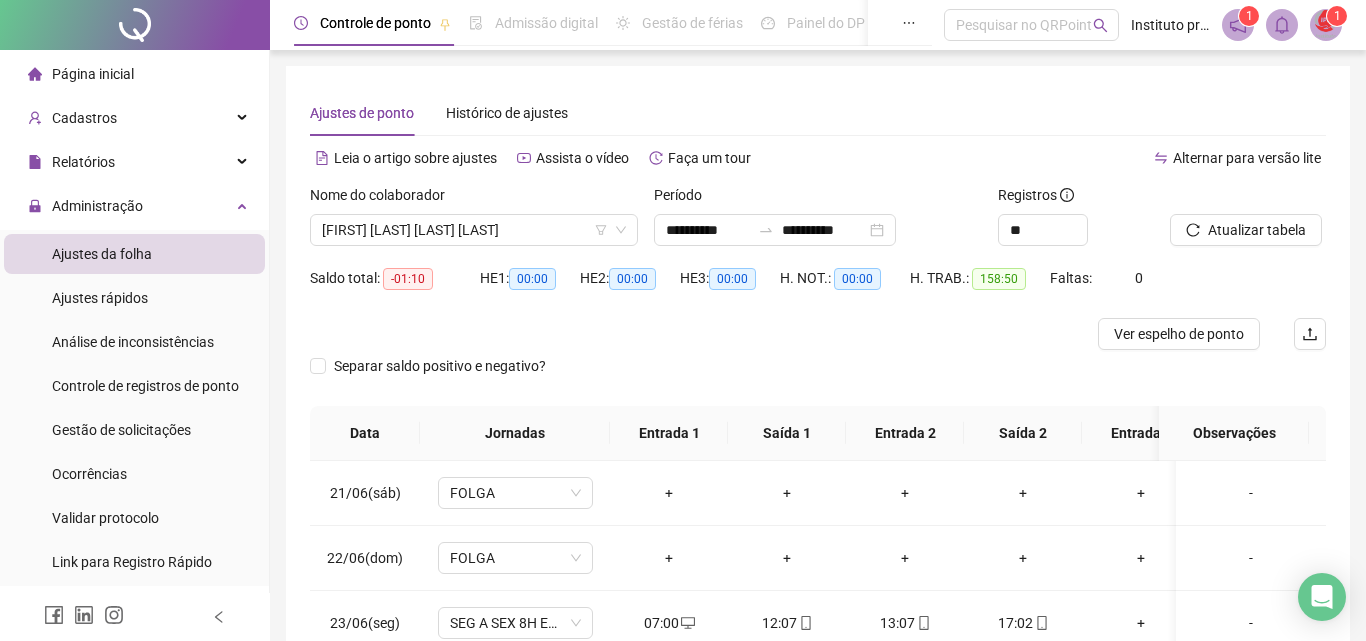 click on "Ver espelho de ponto" at bounding box center [1179, 334] 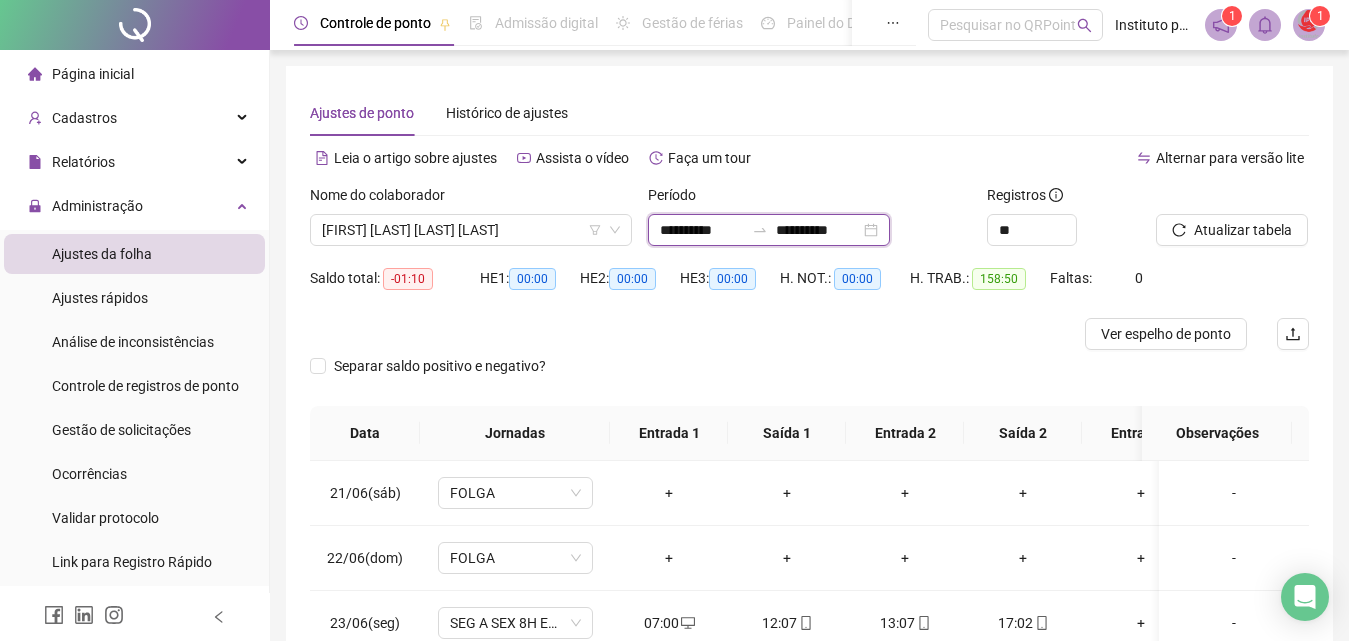 click on "**********" at bounding box center (818, 230) 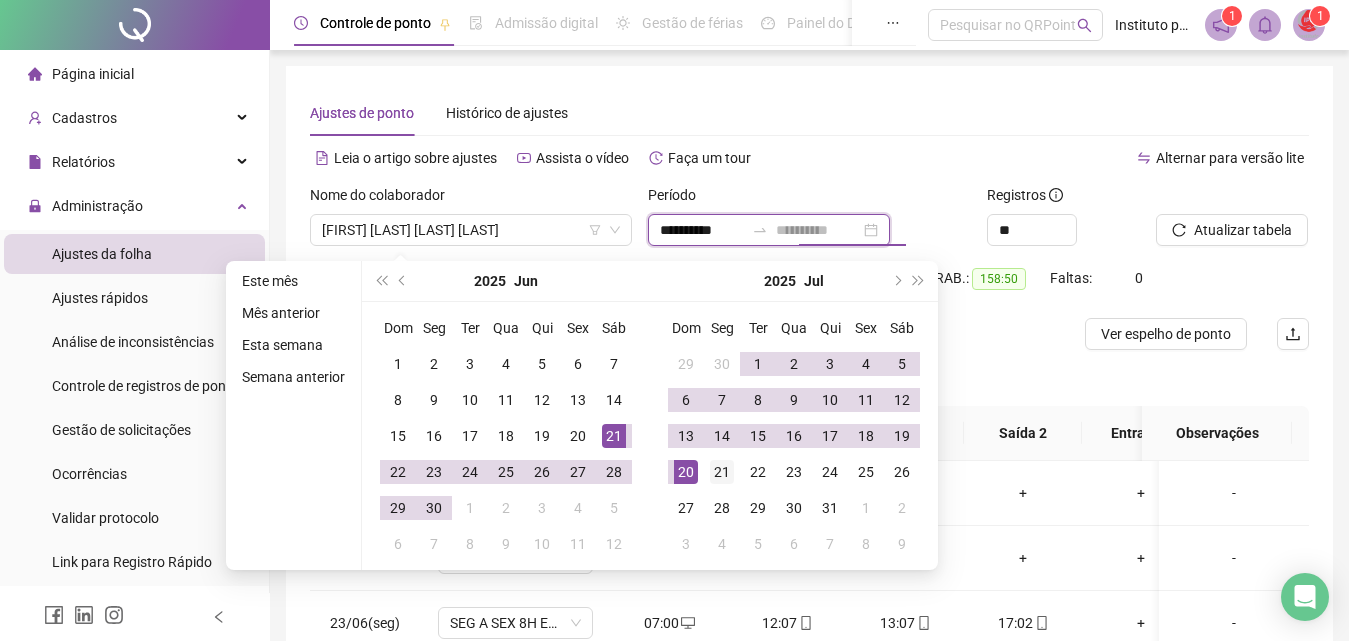 type on "**********" 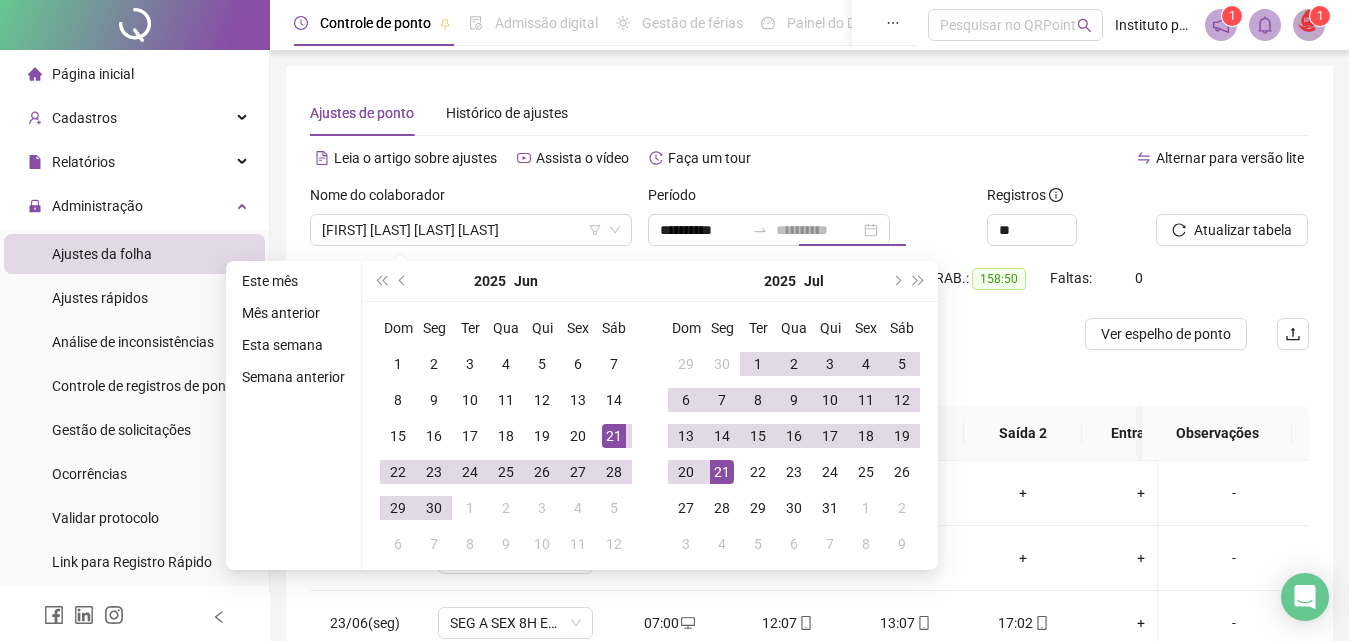 click on "21" at bounding box center [722, 472] 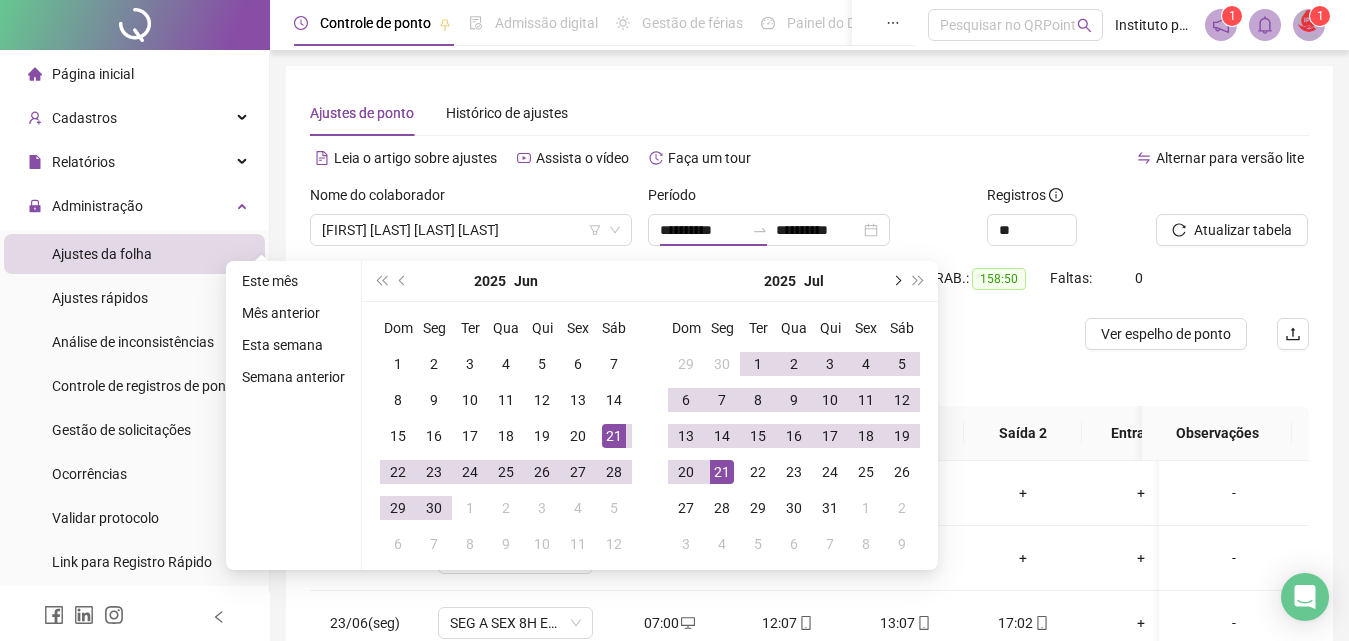 click at bounding box center [896, 281] 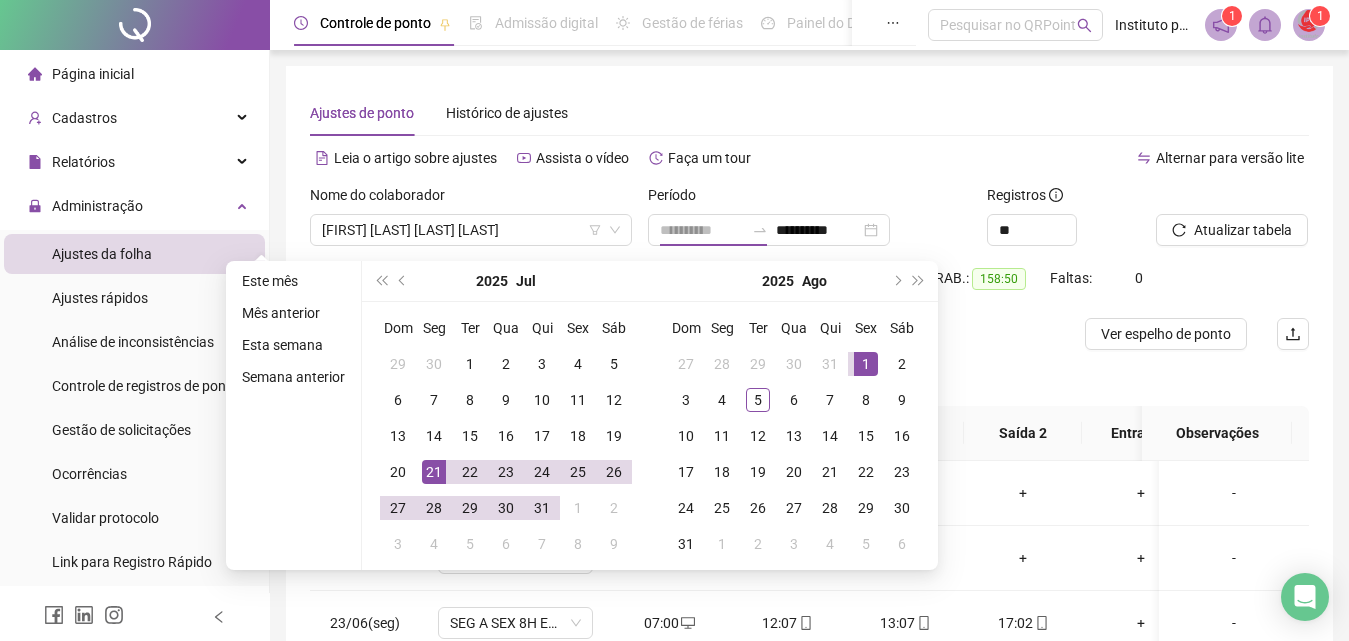 click on "1" at bounding box center [866, 364] 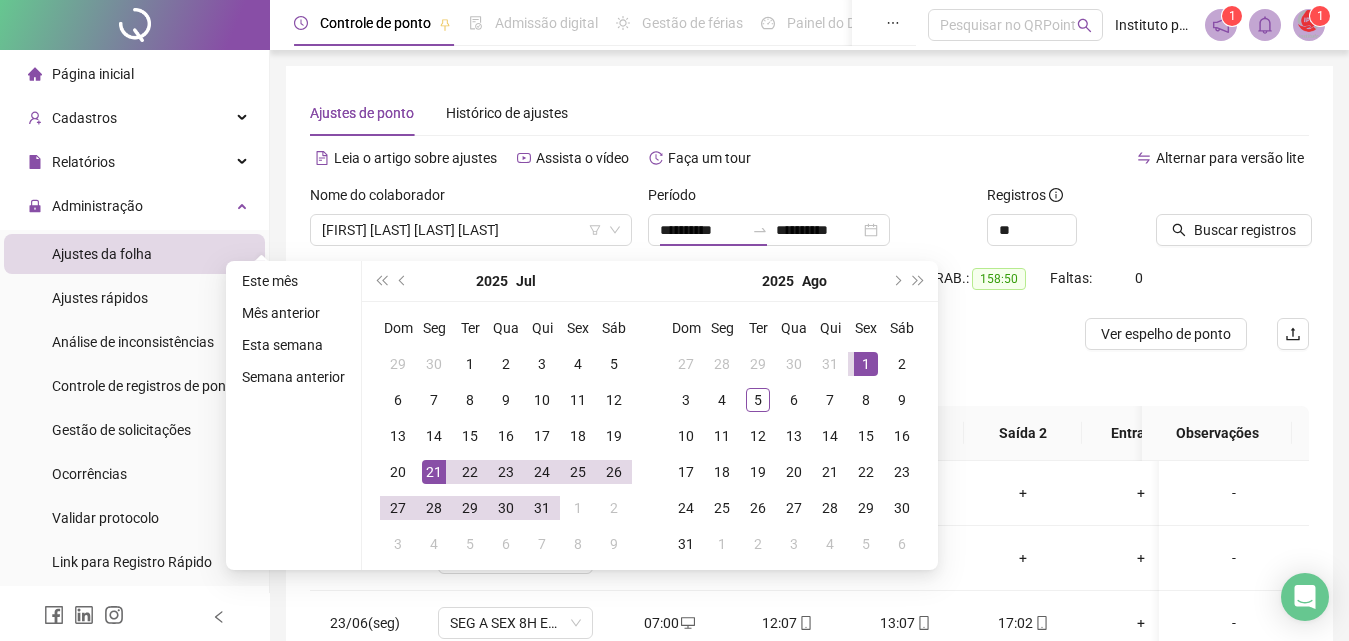 type on "**********" 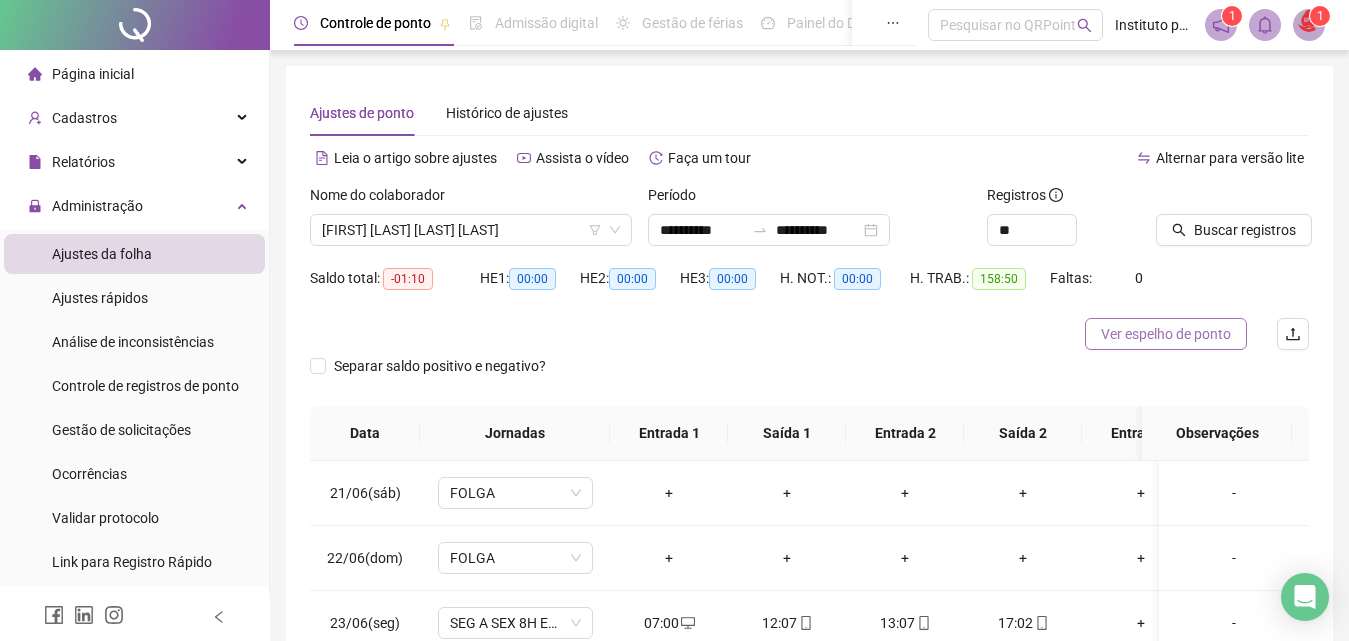 click on "Ver espelho de ponto" at bounding box center [1166, 334] 